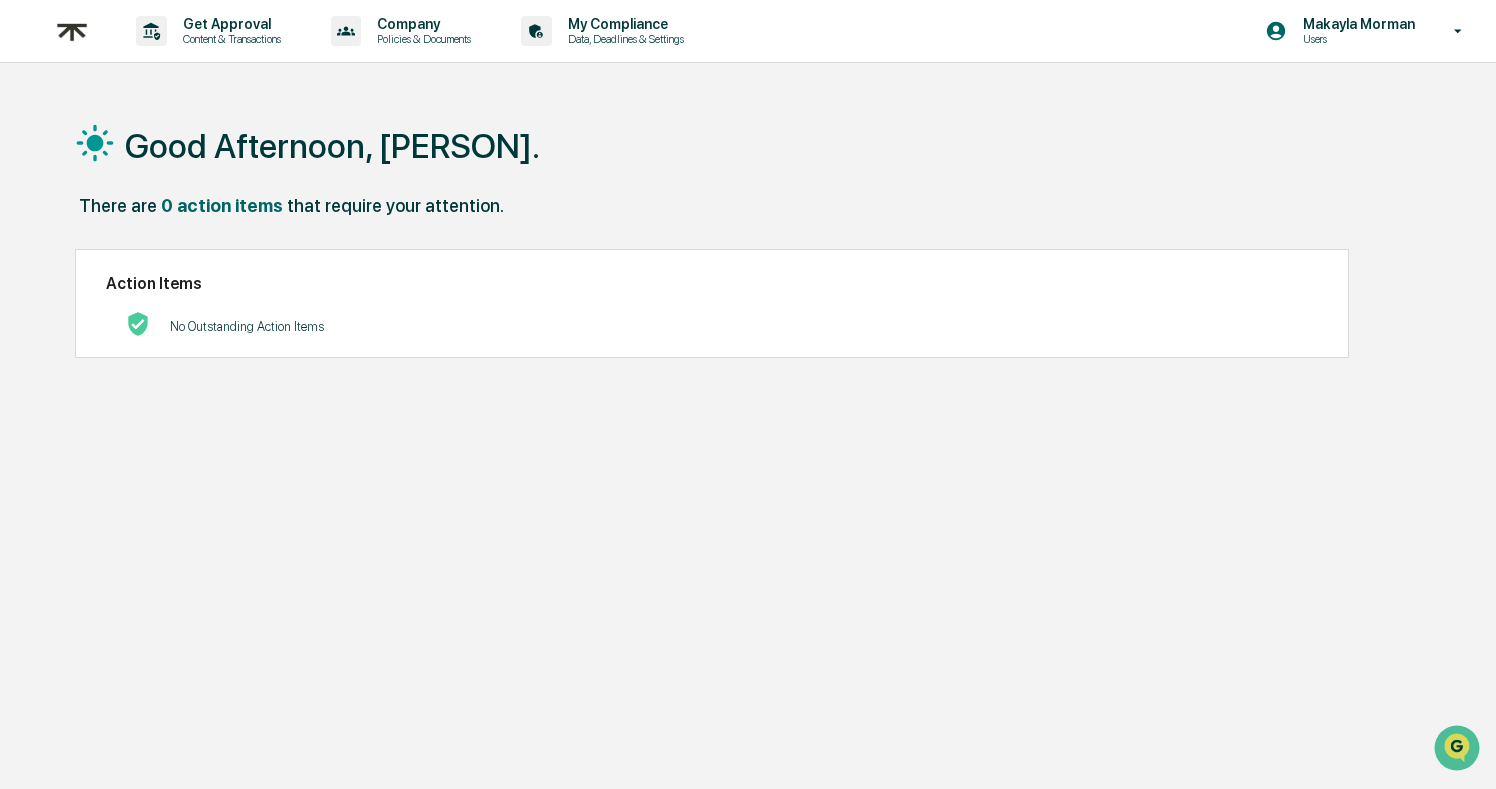 scroll, scrollTop: 0, scrollLeft: 0, axis: both 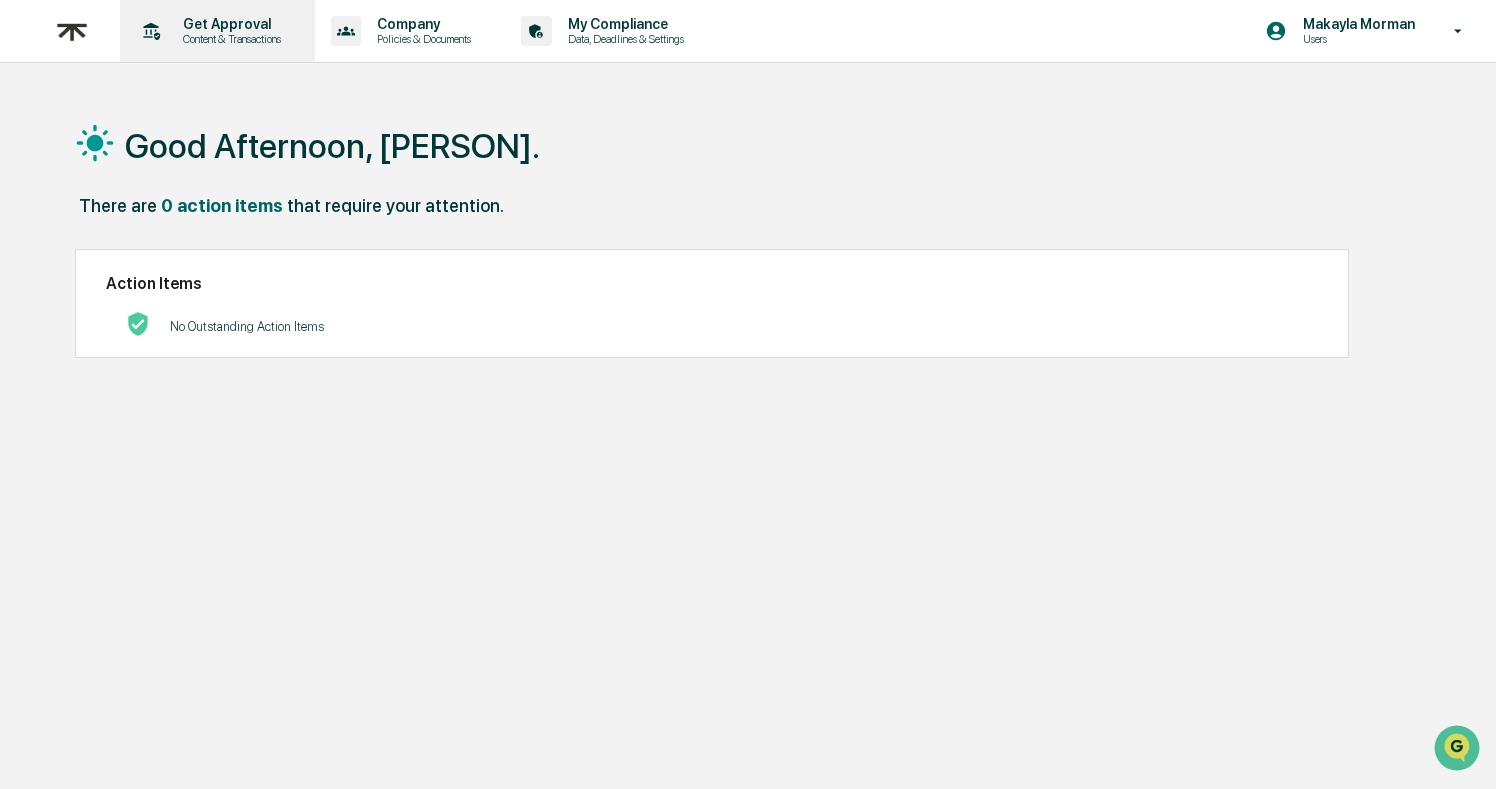 click on "Content & Transactions" at bounding box center [229, 39] 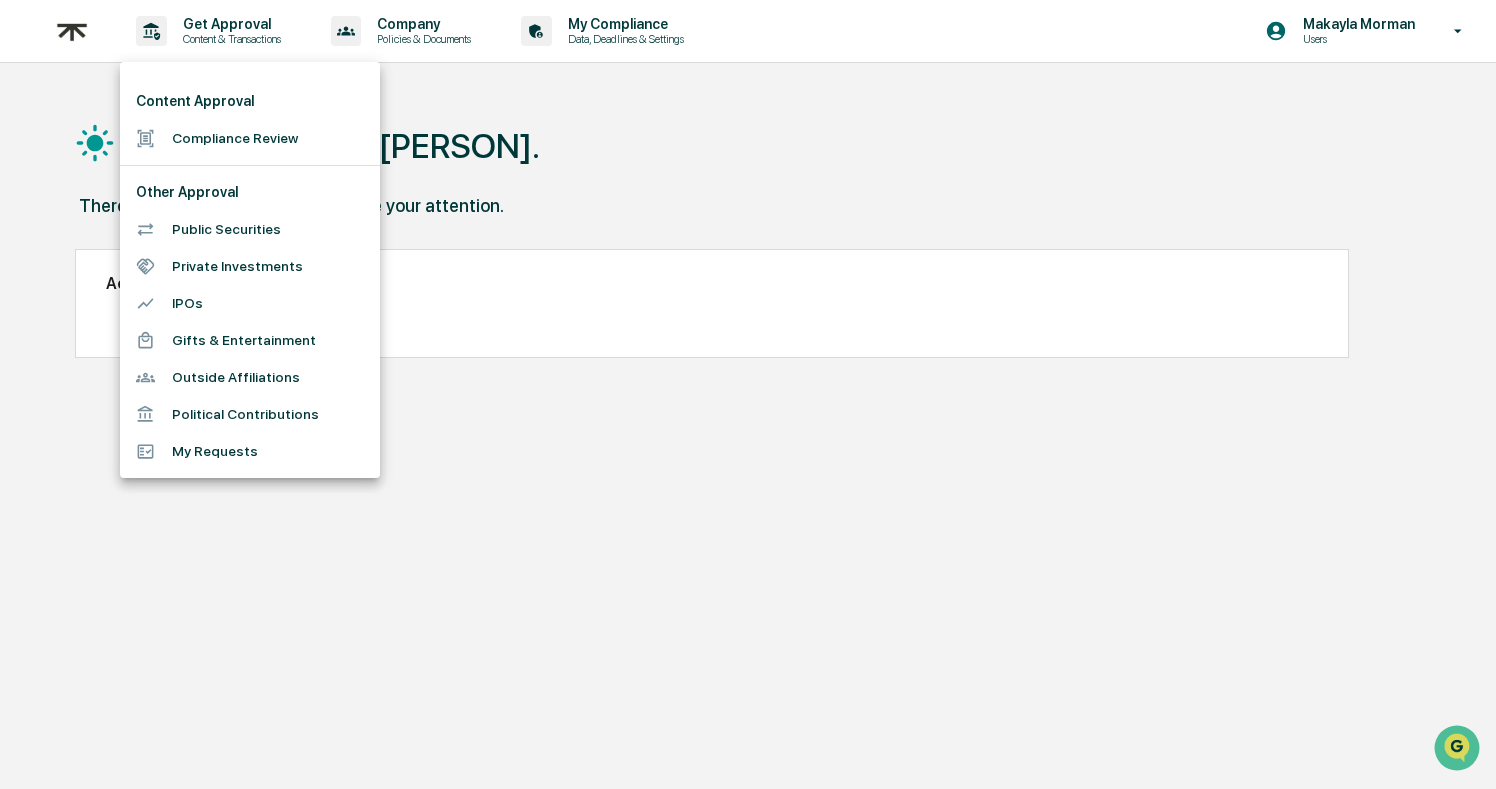 click on "Compliance Review" at bounding box center [250, 138] 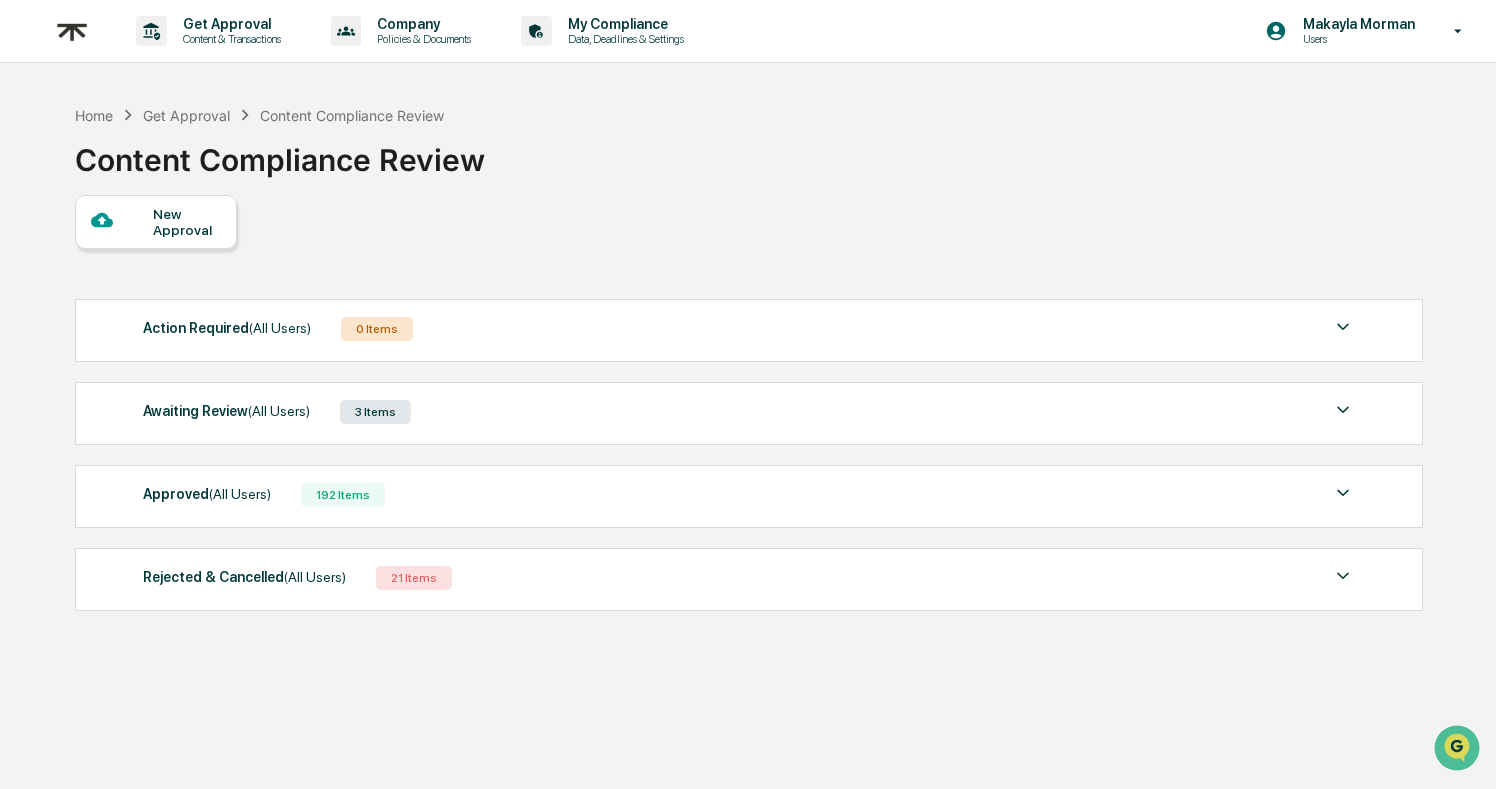 click on "Awaiting Review  (All Users) 3 Items   File Name Review Id Created Date Requested By Compliance Owner JAMES YOUTUBE The Retirement Travelers.m4a 572dce8e-ab59-44cd-9aeb-5b160e418d55 2025-07-31 Makayla Morman Alexandra Stickelman View Harry Sommers Advisor Unplugged.m4a deb71e5d-790e-493b-a230-3471038dbb1c 2025-07-30 Makayla Morman Alexandra Stickelman View JJ Lester Advisor Unplugged.m4a efb2ac50-0e79-41a3-ac3b-7855ee582dae 2025-07-29 Makayla Morman Alexandra Stickelman View Show 5 Page  1  of  1   |<   <   >   >|" at bounding box center (749, 413) 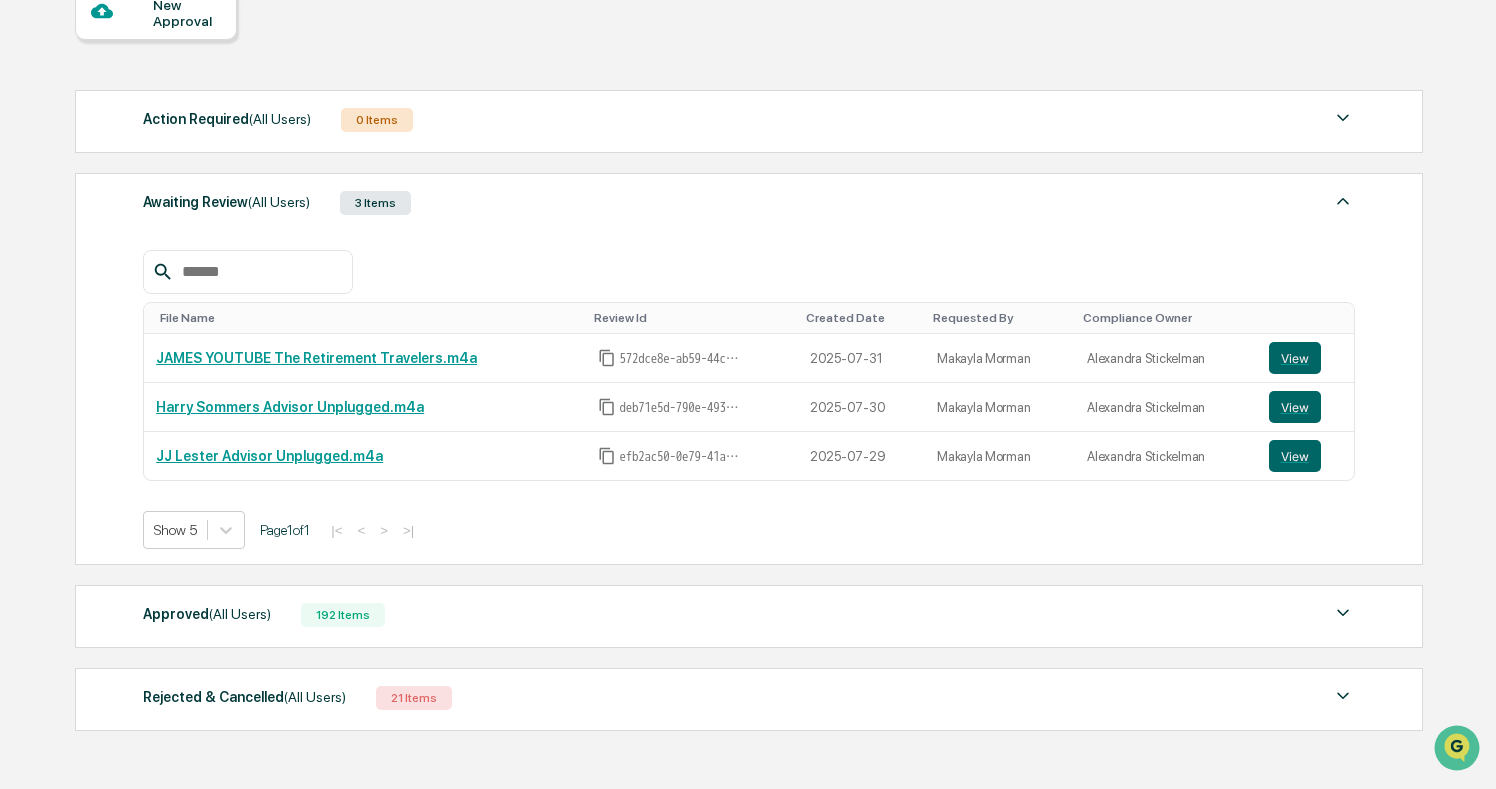scroll, scrollTop: 234, scrollLeft: 0, axis: vertical 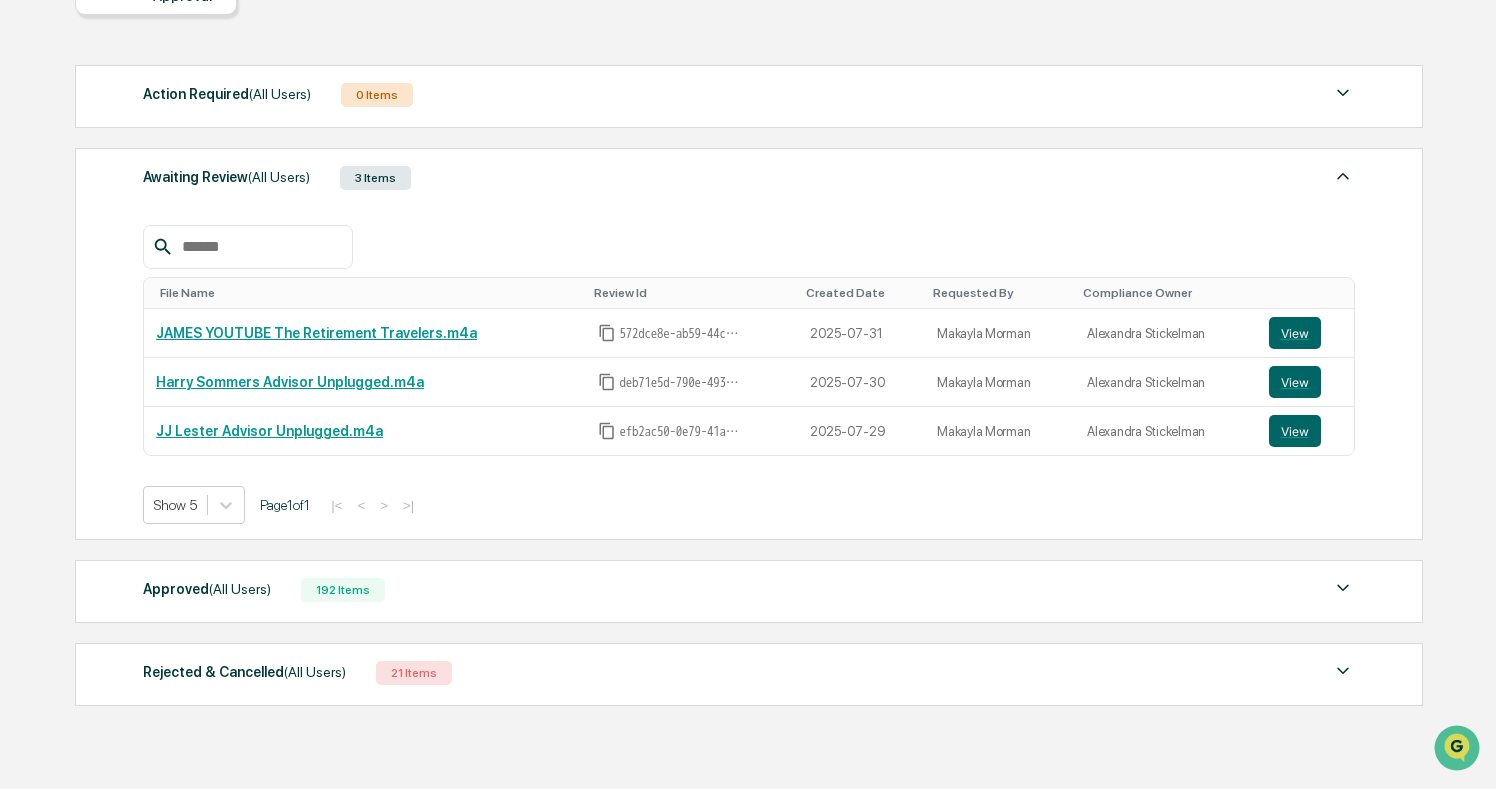 click on "Approved  (All Users) 192 Items   File Name Review Id Created Date Requested By Compliance Owner JAMES YOUTUBE Top 5 Social Security Secrets Every 60-Year-Old Needs to Know.docx 63add227-ead9-4ea6-9fcf-cbc267d48581 2025-07-31 Makayla Morman Alexandra Stickelman View JAMES YOUTUBE How Much Can I Spend In Retirement with a $2 Million Portfolio?.docx a80532b6-ed98-4cb3-a147-e1b1b61765ae 2025-07-31 Makayla Morman Alexandra Stickelman View JAMES YOUTUBE Advice from Retirees What They Wish They Knew in Their 50s.docx d3dd7b61-992e-4f7b-8a03-c8e05e23110c 2025-07-31 Makayla Morman Alexandra Stickelman View JAMES YOUTUBE The Real Reason Most People Struggle in Retirement (It’s Not Money).docx 7fd43e96-889c-48dd-9242-5888c985b417 2025-07-31 Makayla Morman Alexandra Stickelman View ARI YOUTUBE How To Use The New Senior Deduction To Save In Retirement.pdf 47f32ced-1802-4b11-81d8-92ce27125ece 2025-07-30 Makayla Morman Alexandra Stickelman View Show 5 Page  1  of  39   |<   <   >   >|" at bounding box center (749, 591) 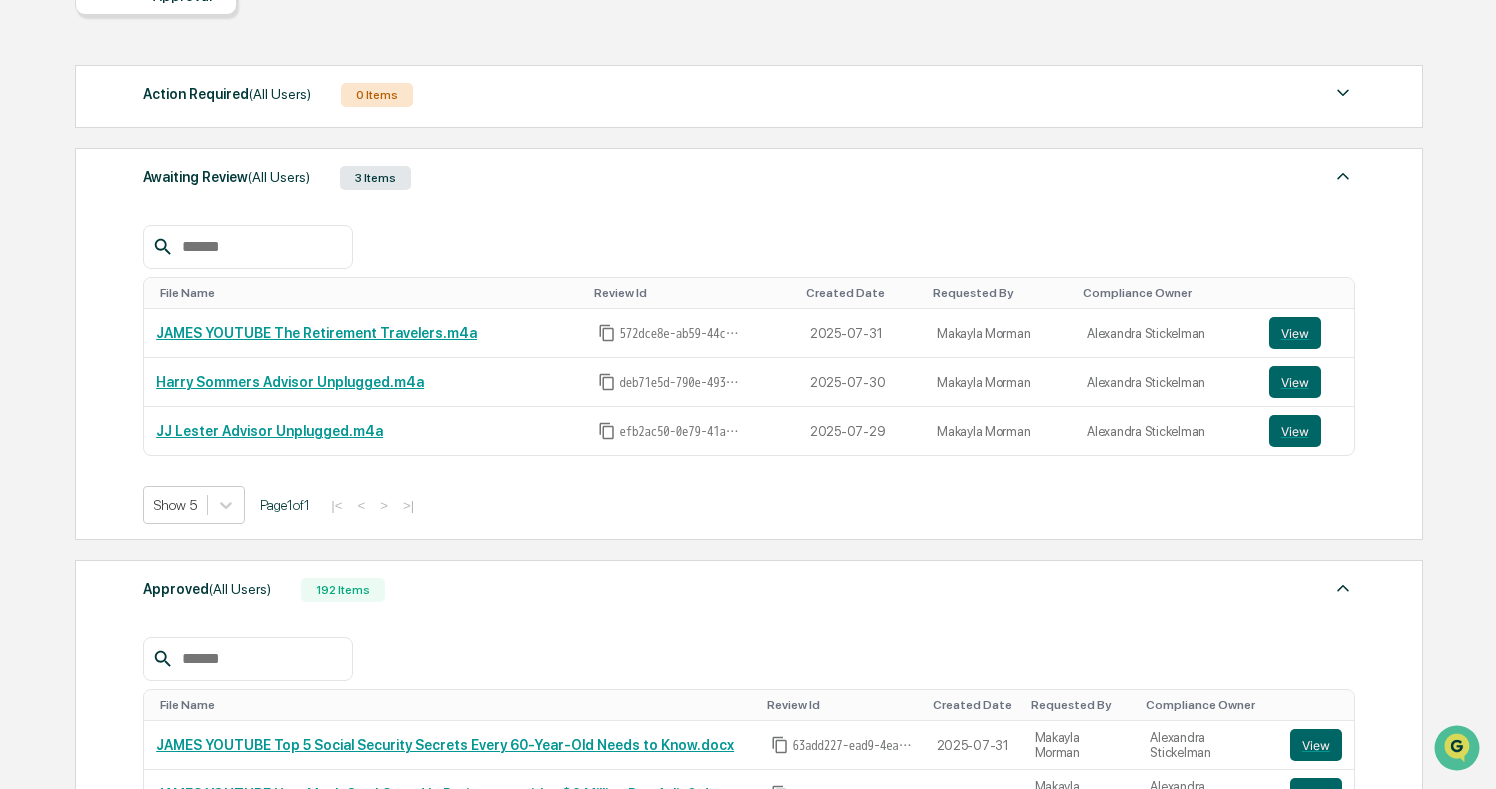 click at bounding box center (259, 659) 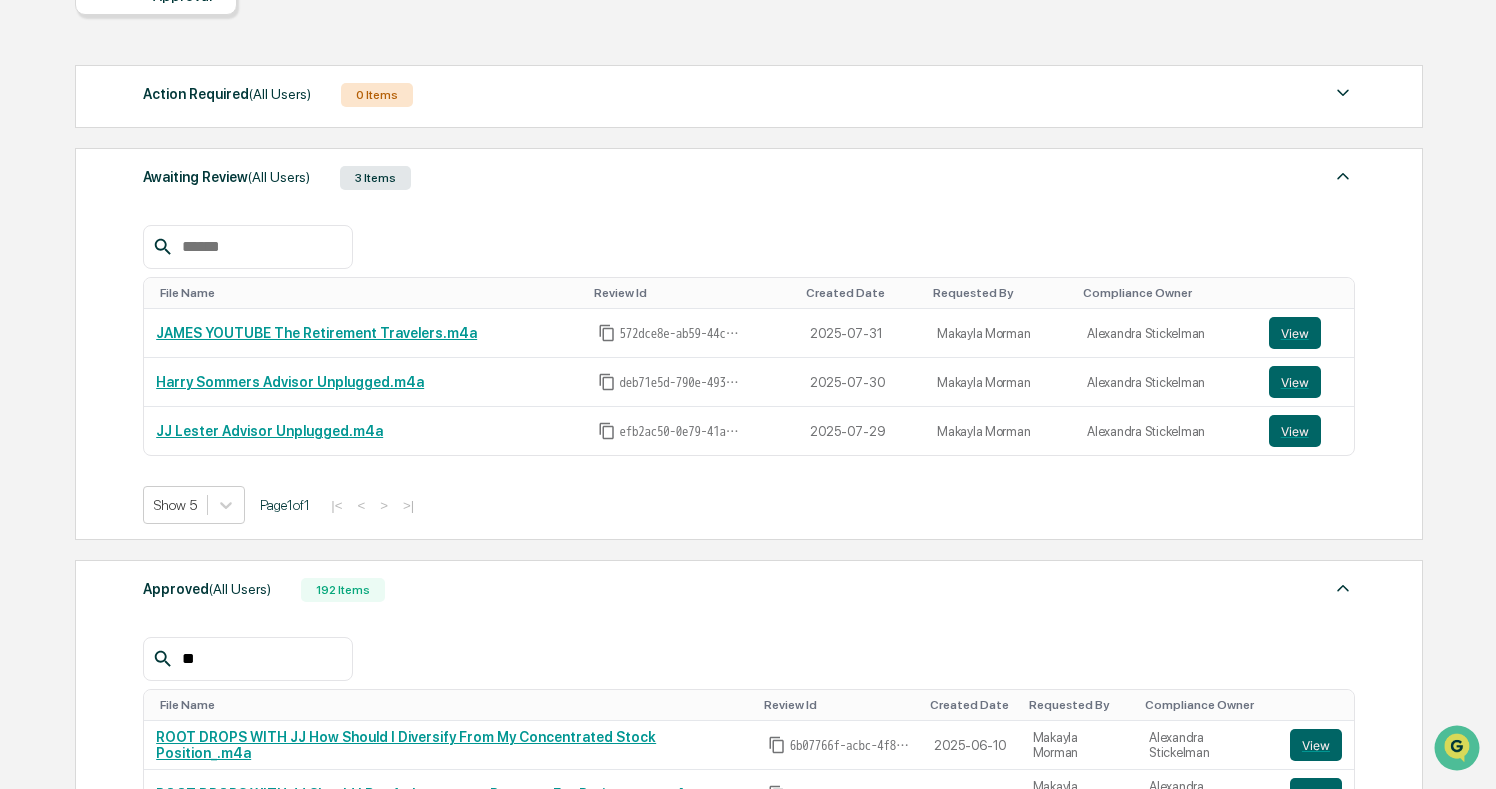 scroll, scrollTop: 371, scrollLeft: 0, axis: vertical 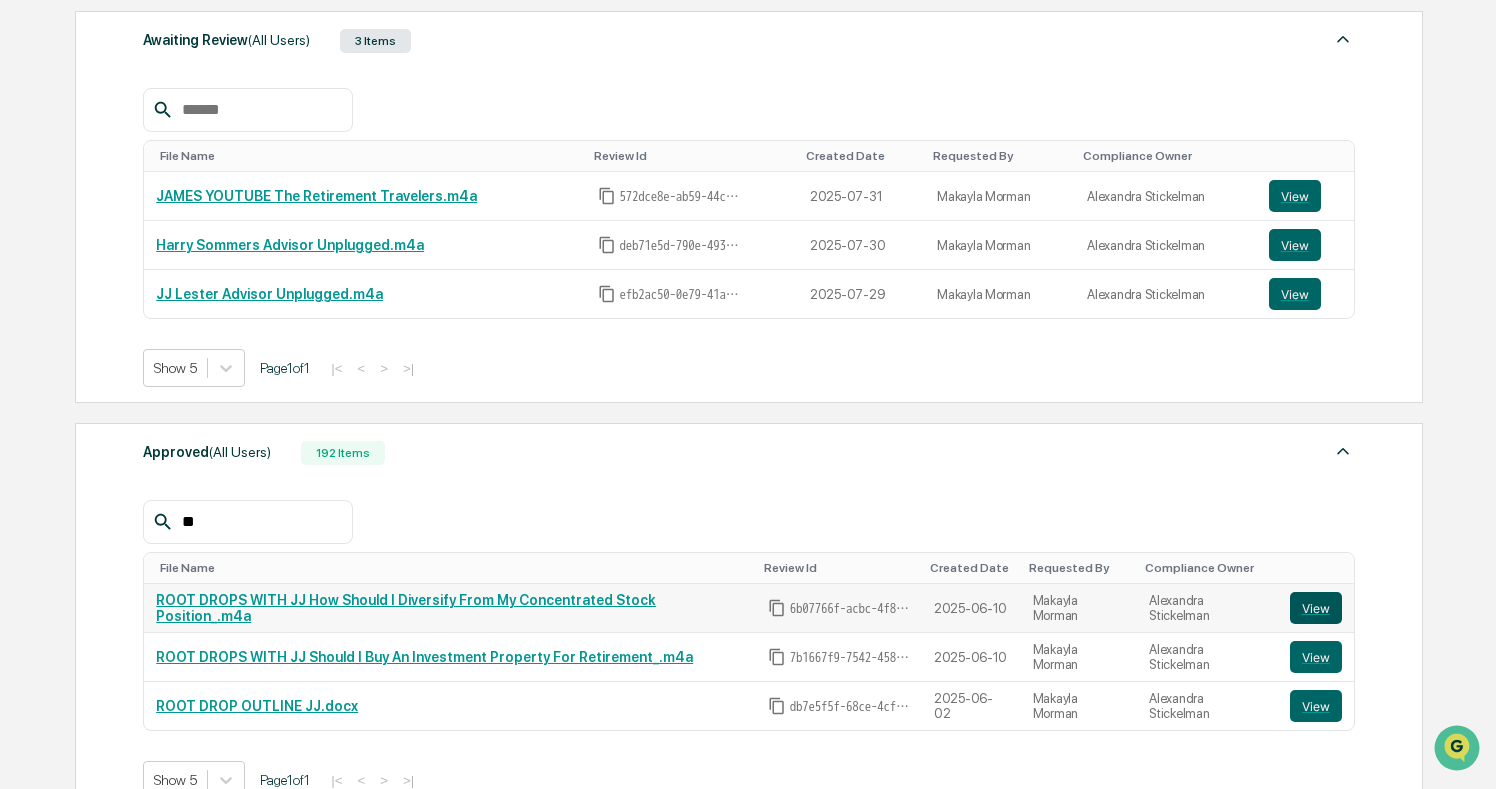 type on "**" 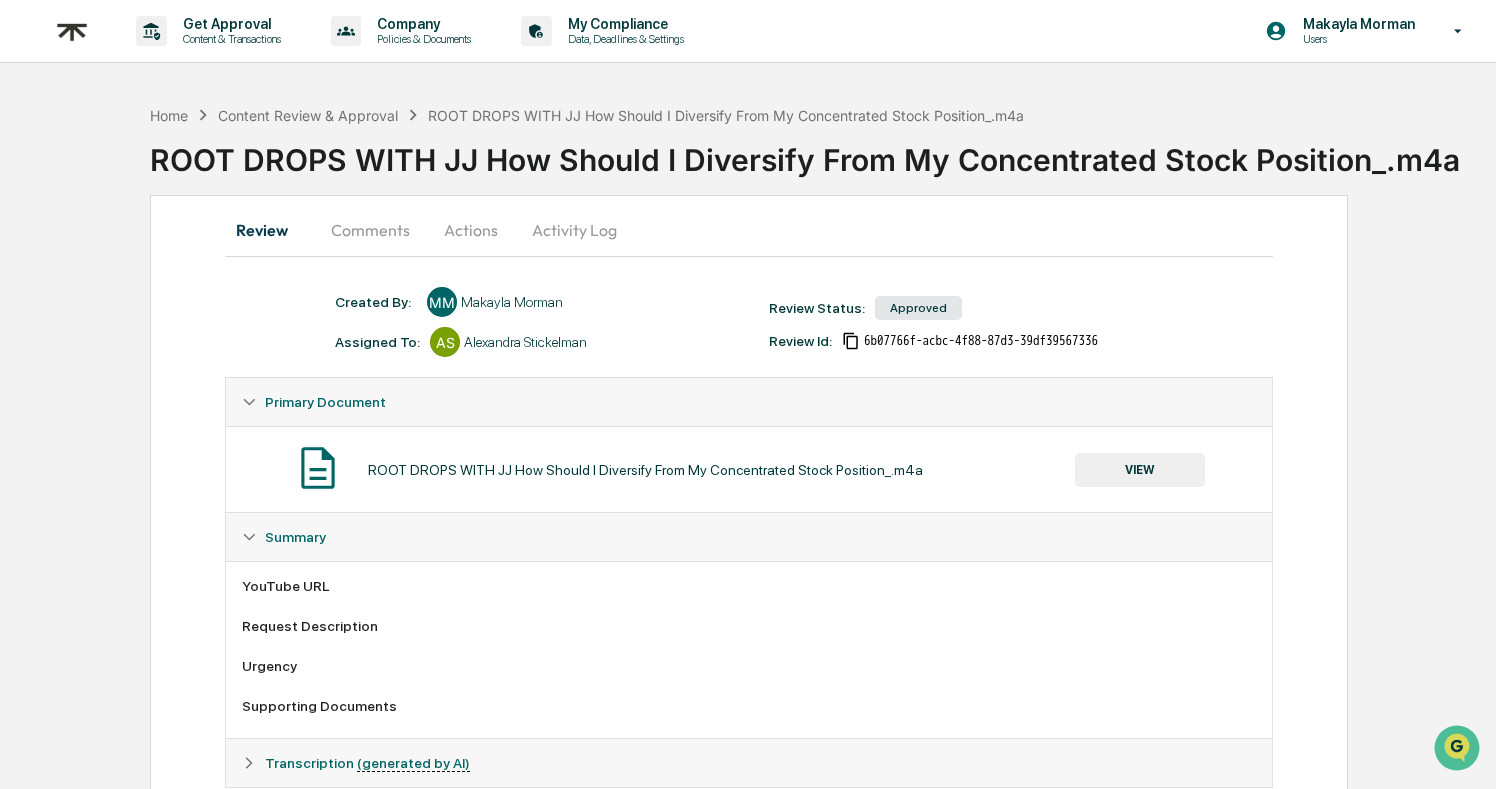 scroll, scrollTop: 0, scrollLeft: 0, axis: both 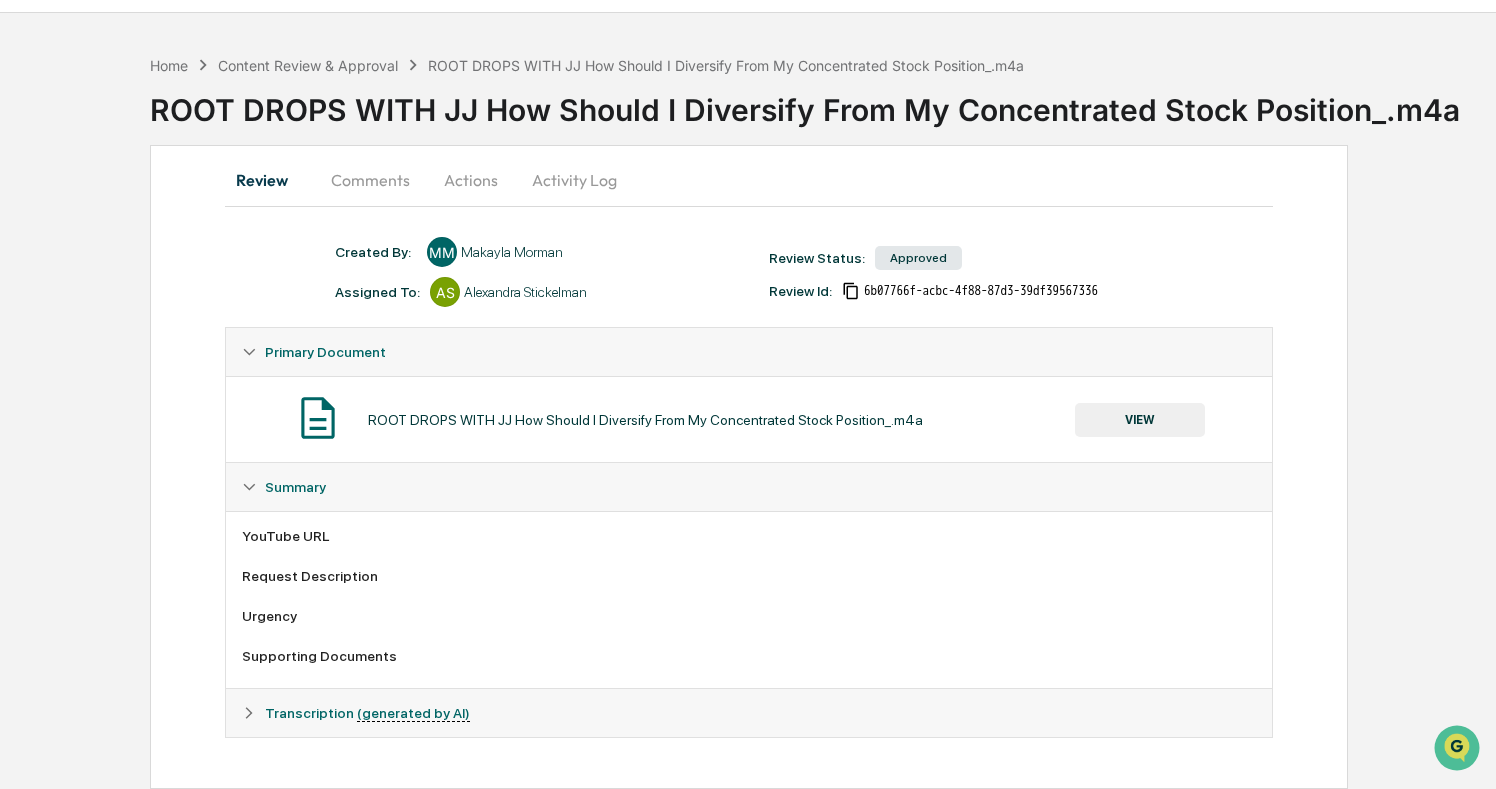 click on "Transcription   (generated by AI)" at bounding box center (748, 713) 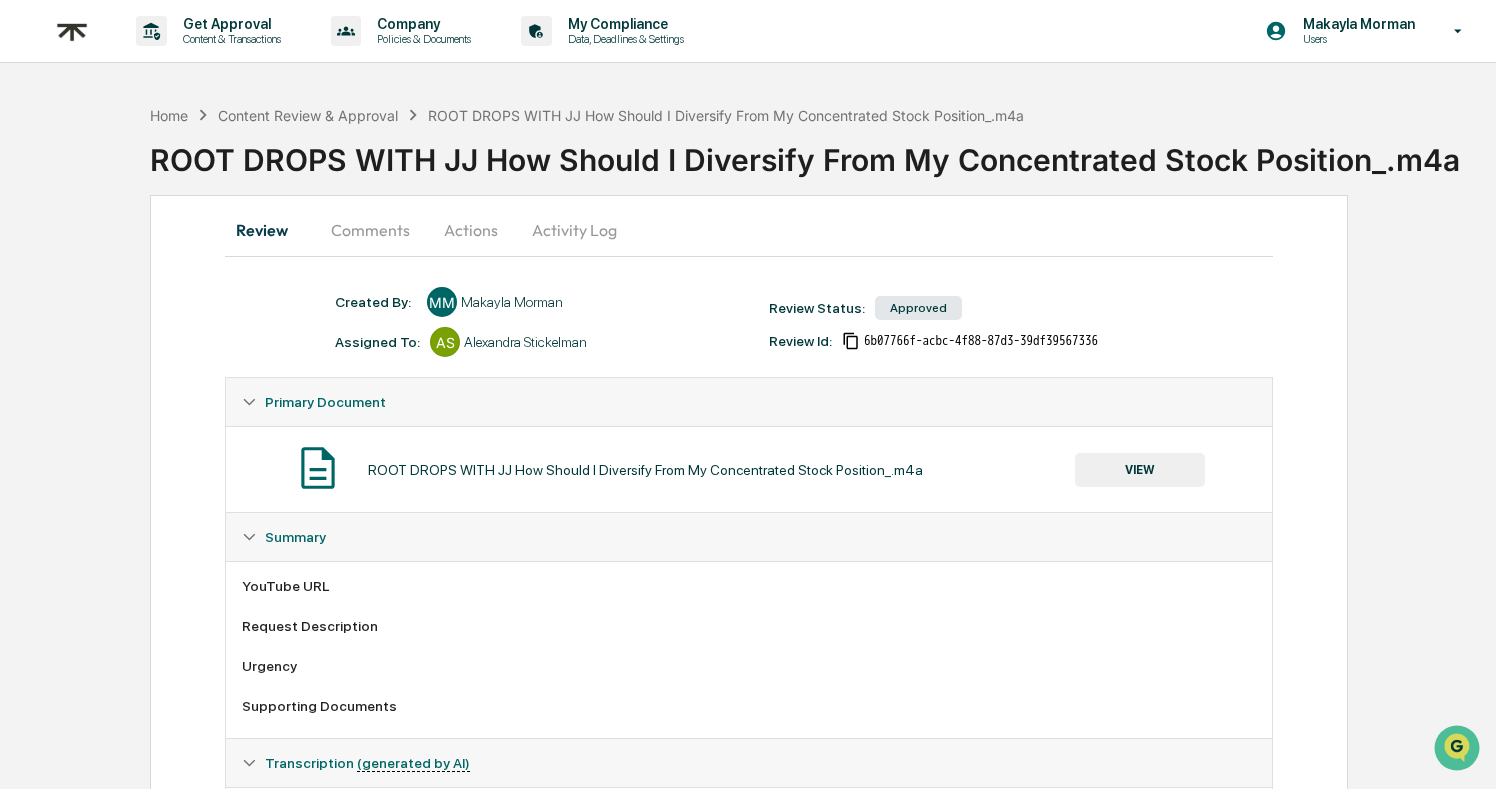 scroll, scrollTop: 0, scrollLeft: 0, axis: both 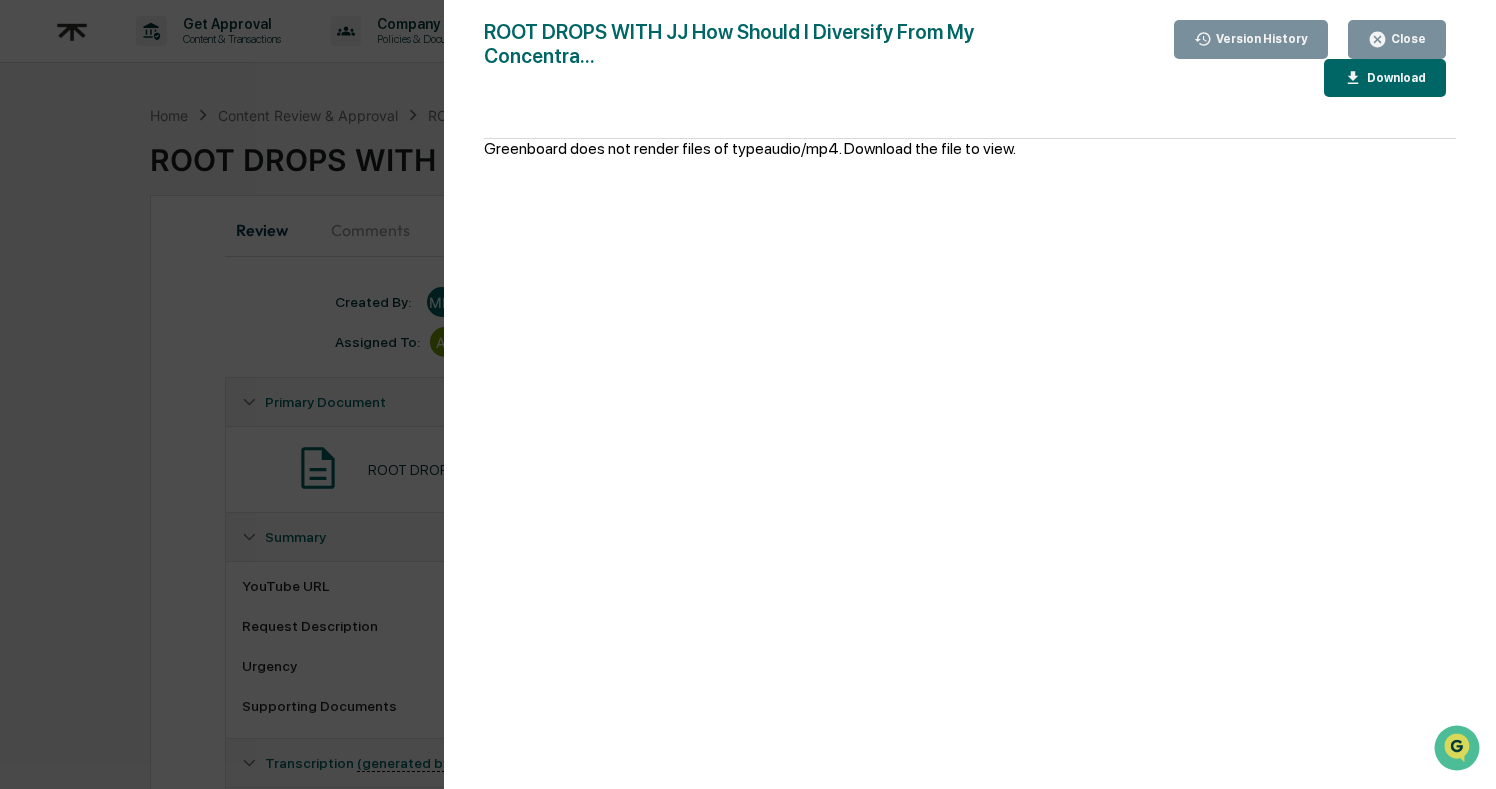 click on "Version History 06/10/2025, 05:00 PM Makayla Morman ROOT DROPS WITH JJ How Should I Diversify From My Concentra...   Close   Version History   Download Greenboard does not render files of type  audio/mp4 . Download the file to view." at bounding box center [748, 394] 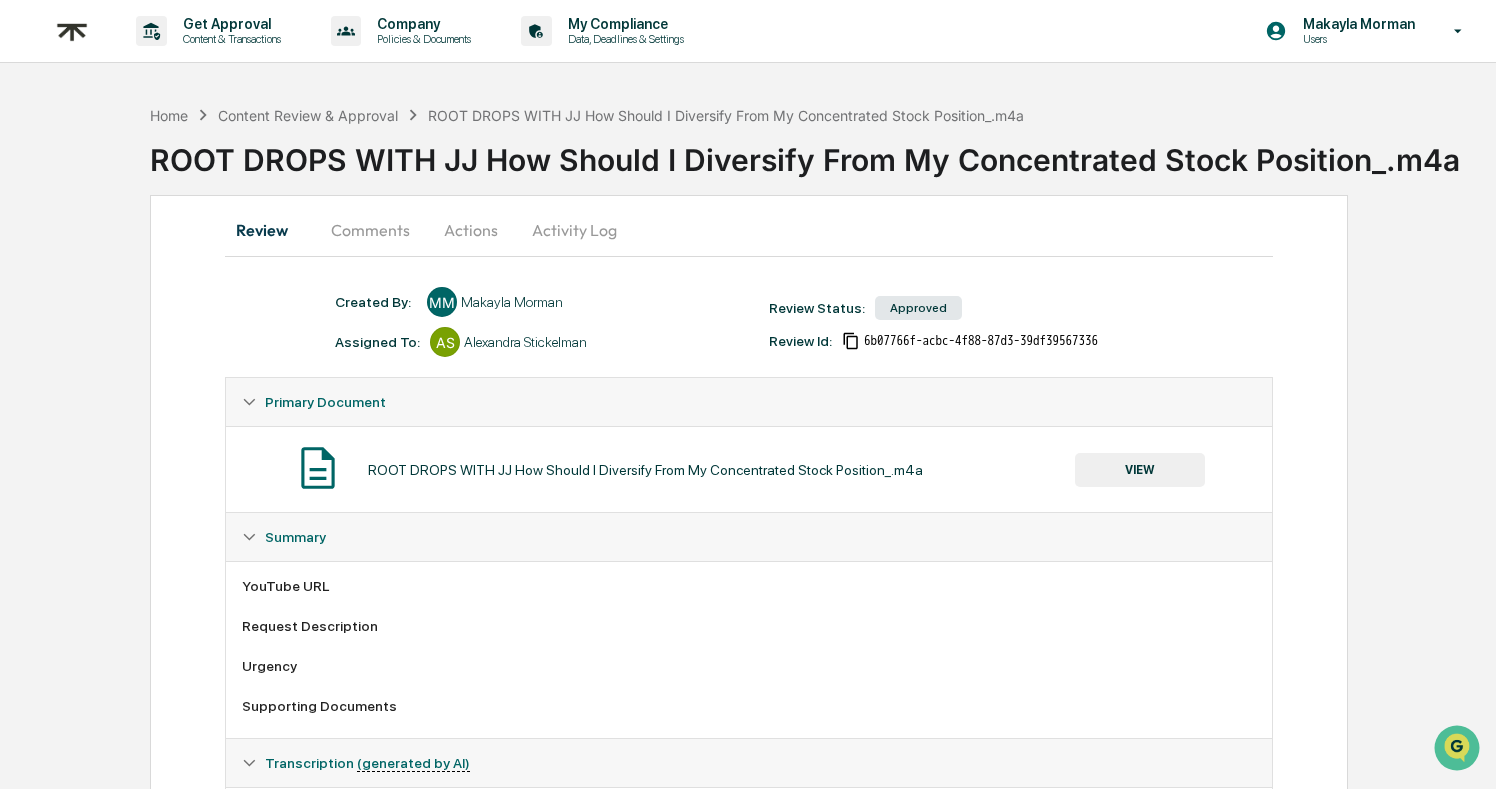 click on "VIEW" at bounding box center [1140, 470] 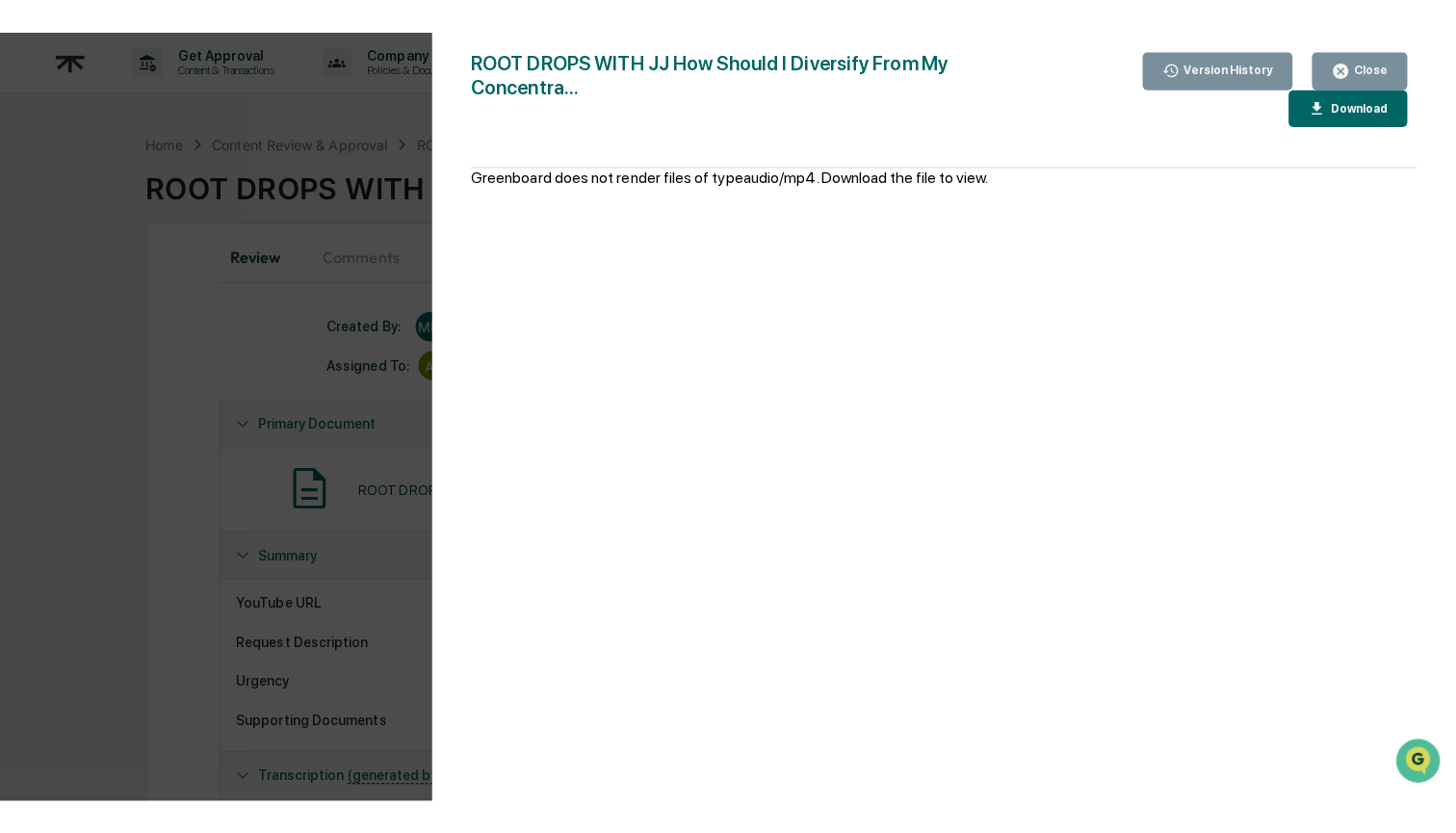 scroll, scrollTop: 0, scrollLeft: 0, axis: both 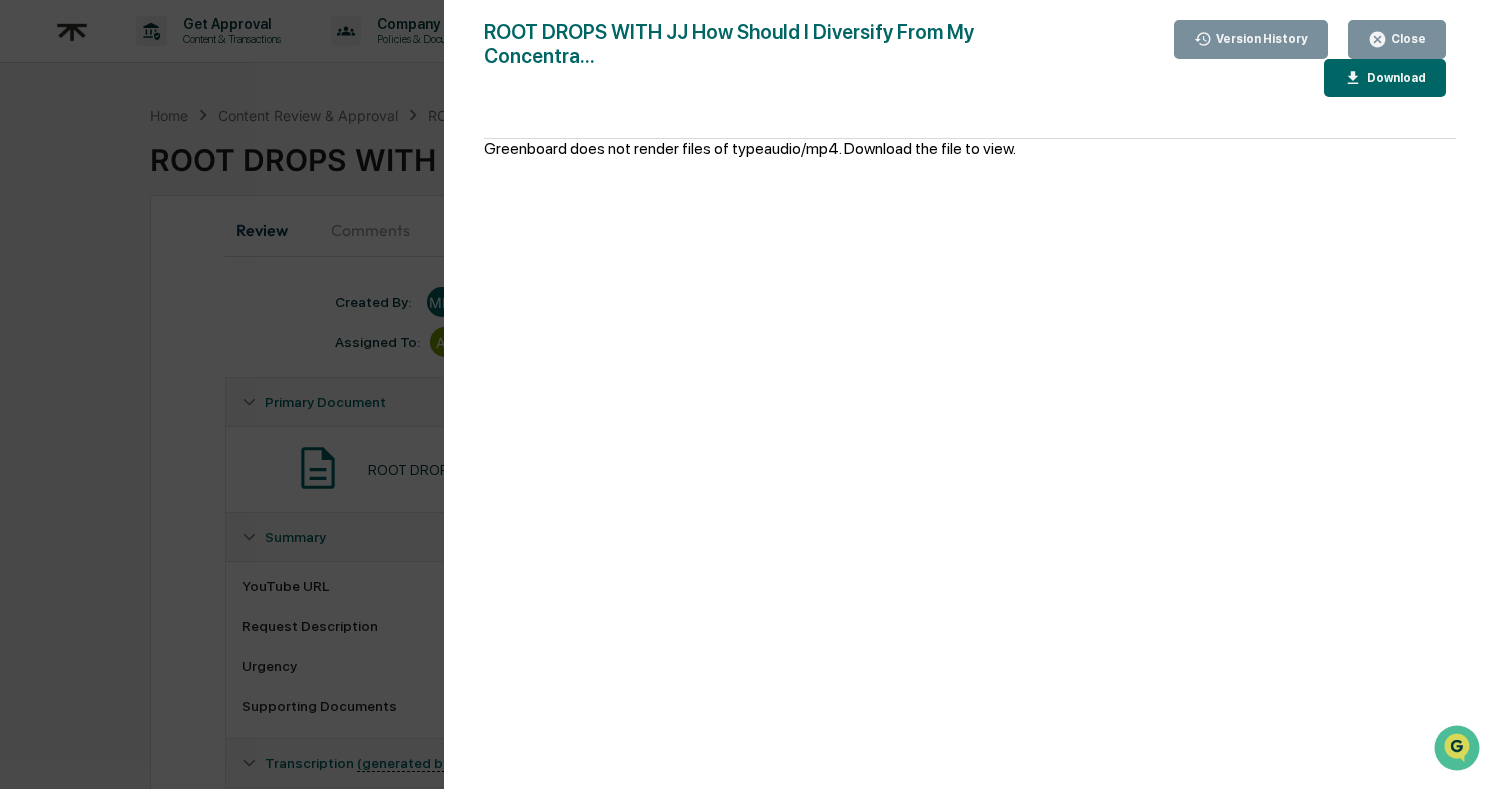 click on "Close" at bounding box center (1397, 39) 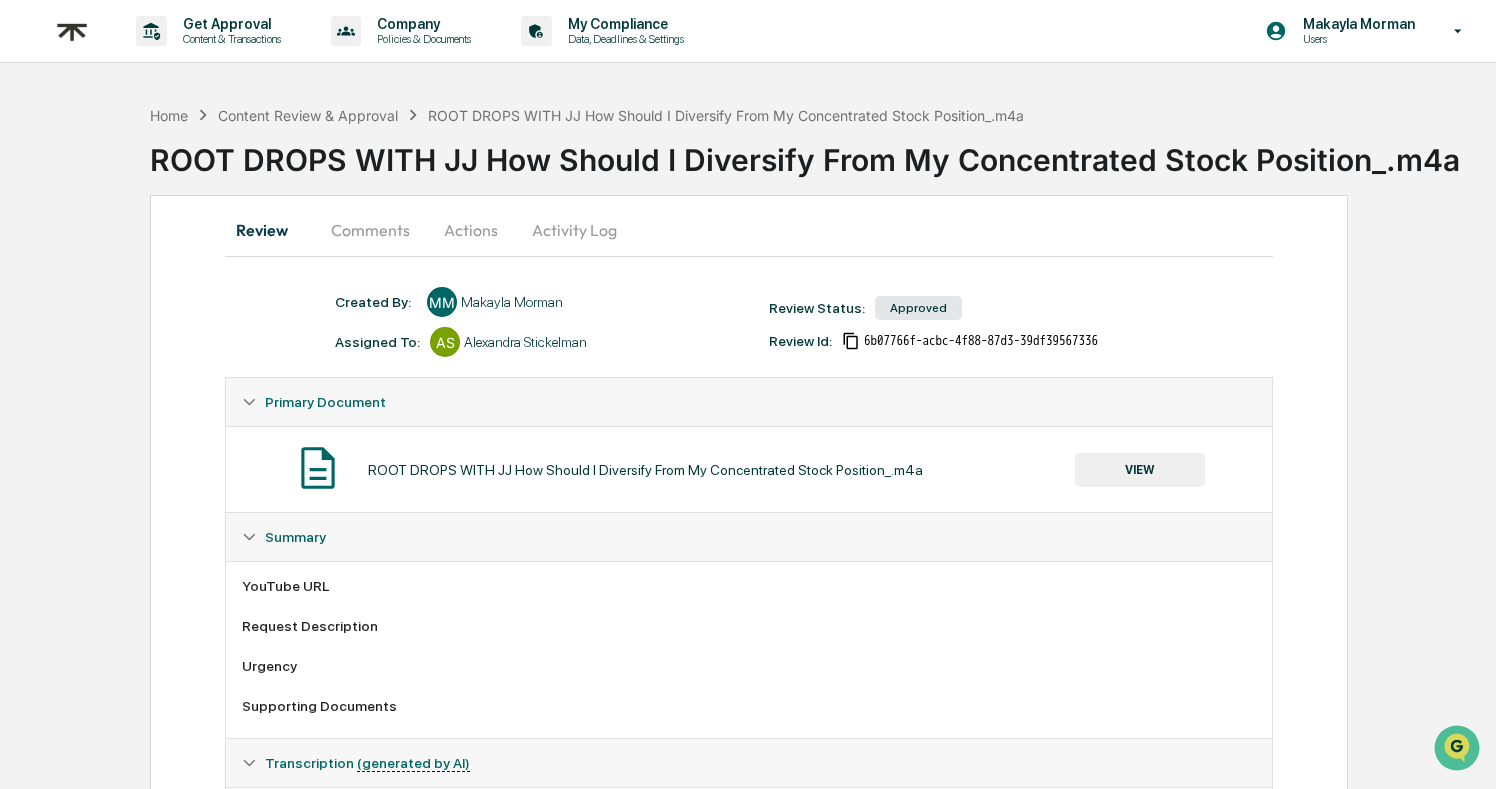 drag, startPoint x: 1378, startPoint y: 28, endPoint x: 1210, endPoint y: 194, distance: 236.1779 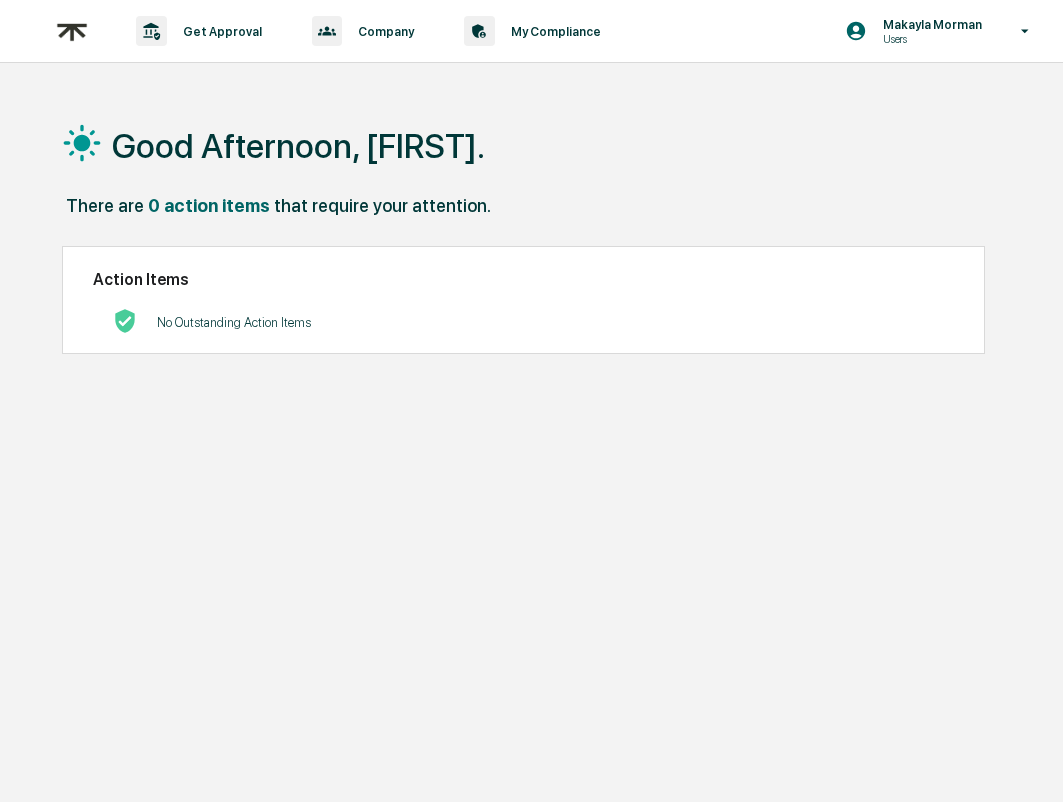 scroll, scrollTop: 0, scrollLeft: 0, axis: both 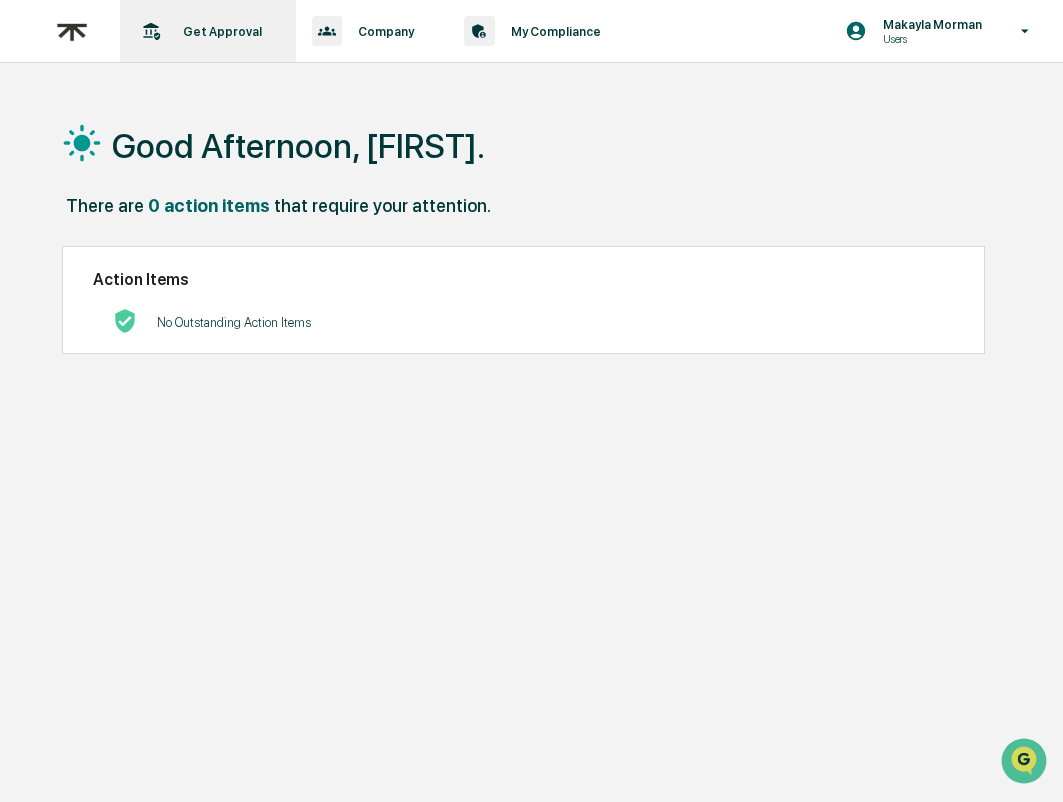 click on "Get Approval Content & Transactions" at bounding box center (206, 31) 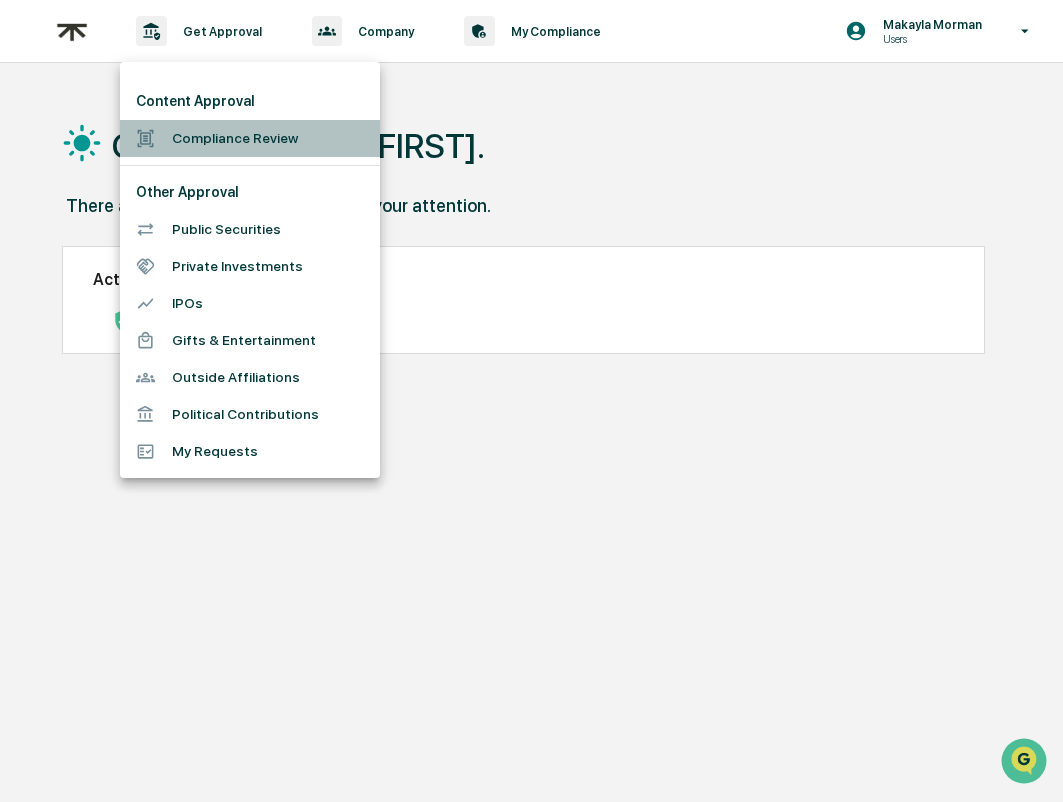click on "Compliance Review" at bounding box center [250, 138] 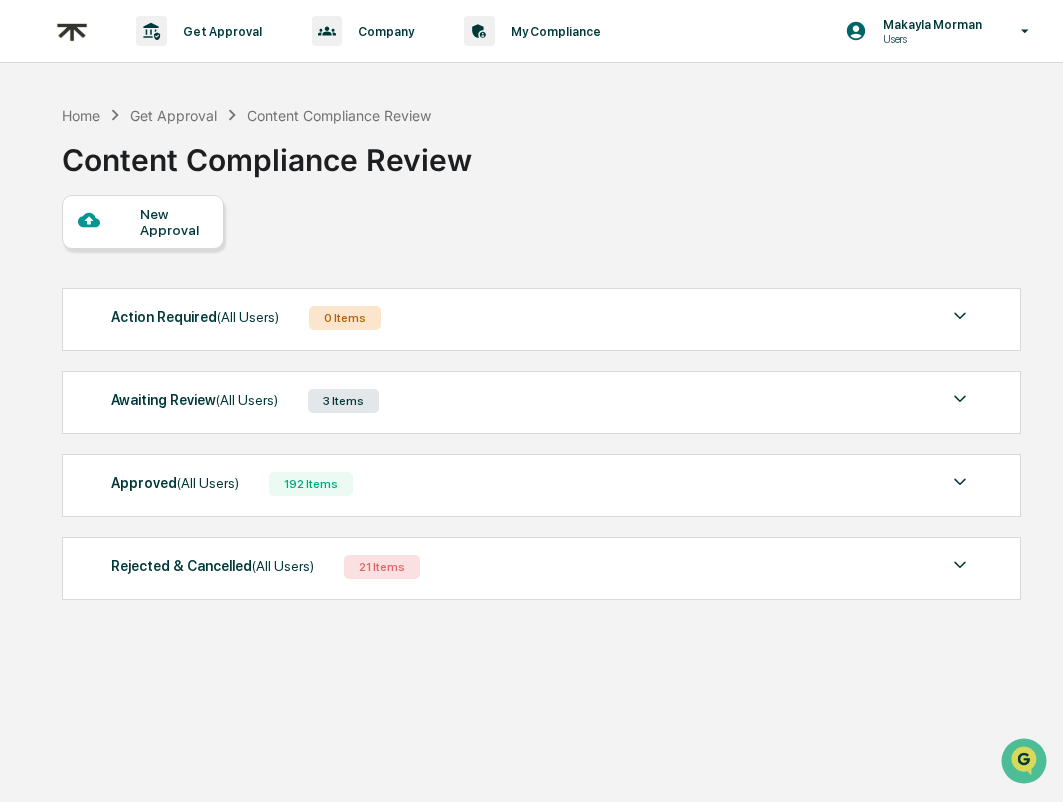 click on "Awaiting Review  (All Users) 3 Items" at bounding box center [541, 401] 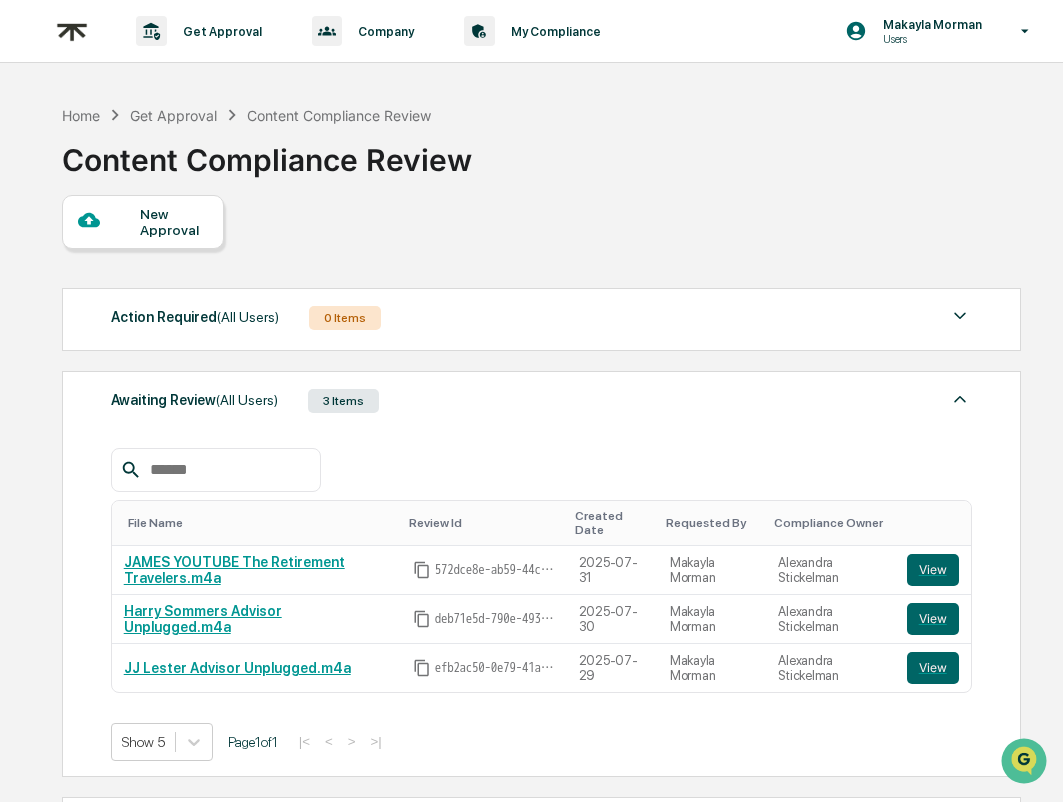 click on "New Approval" at bounding box center [173, 222] 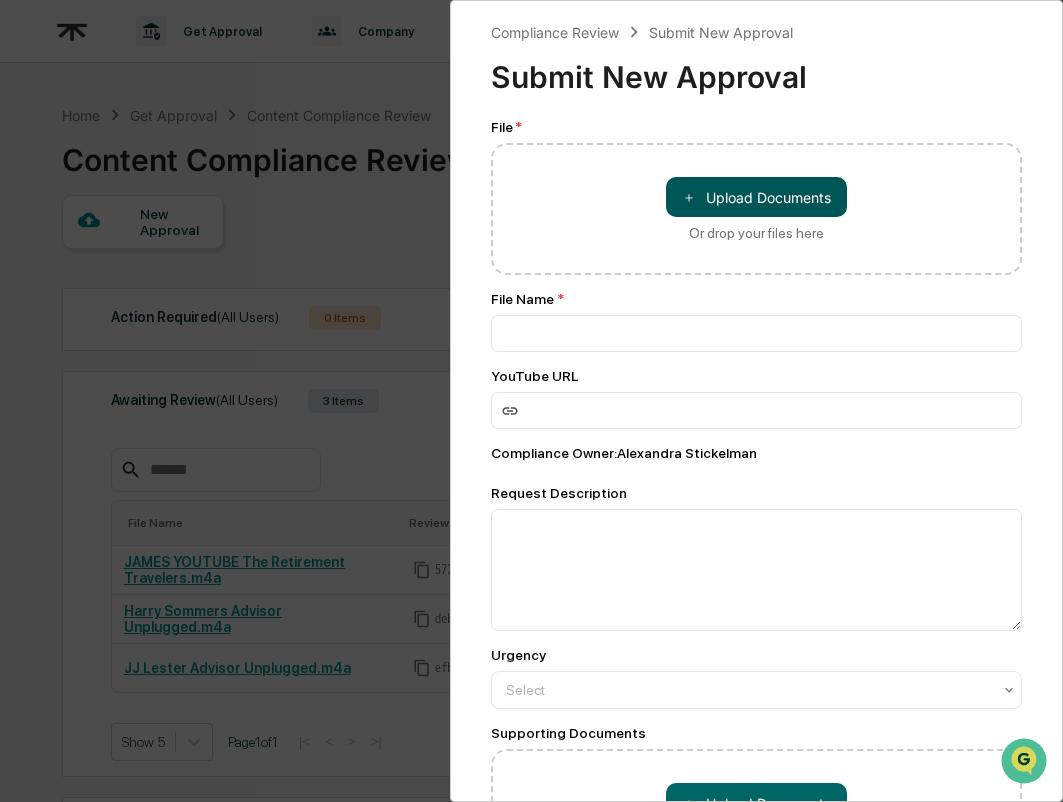 click on "＋ Upload Documents" at bounding box center (756, 197) 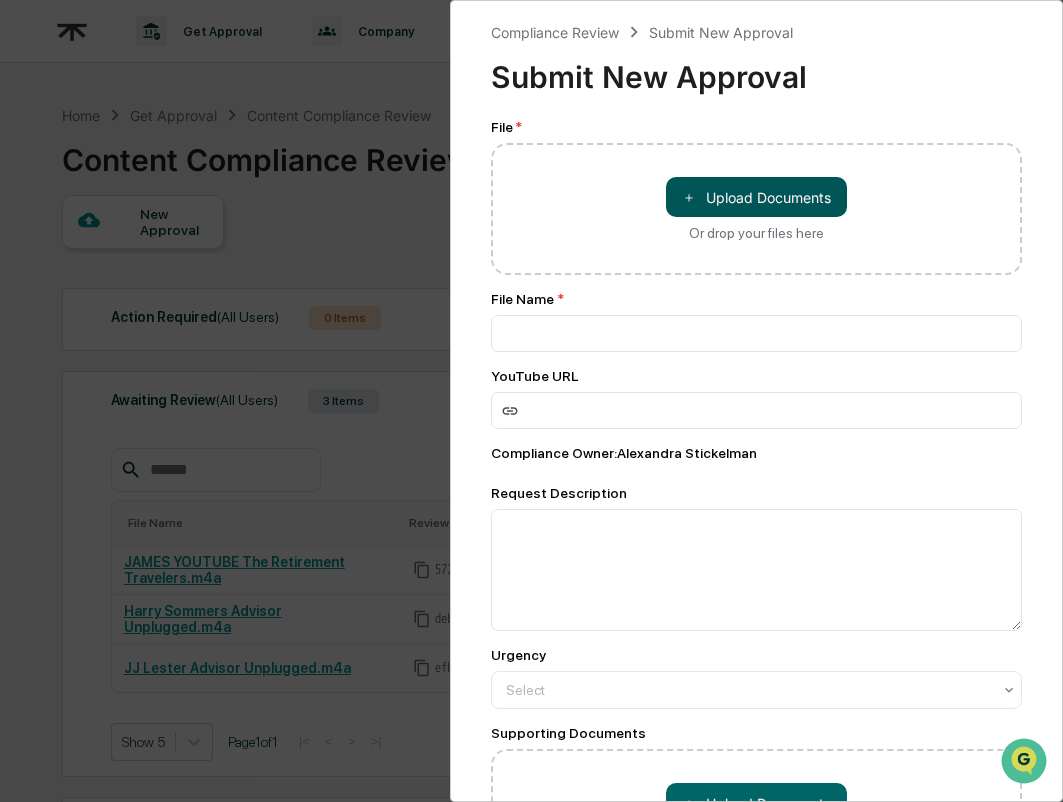 click on "＋ Upload Documents" at bounding box center (756, 197) 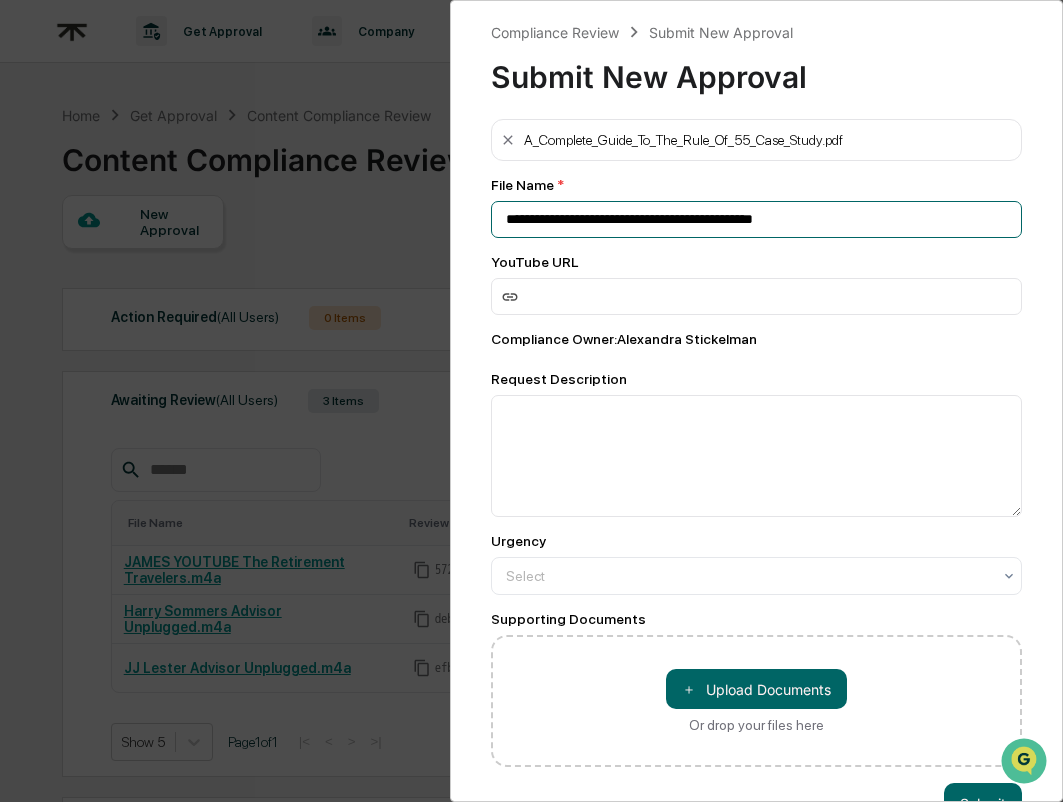drag, startPoint x: 849, startPoint y: 222, endPoint x: 449, endPoint y: 225, distance: 400.01126 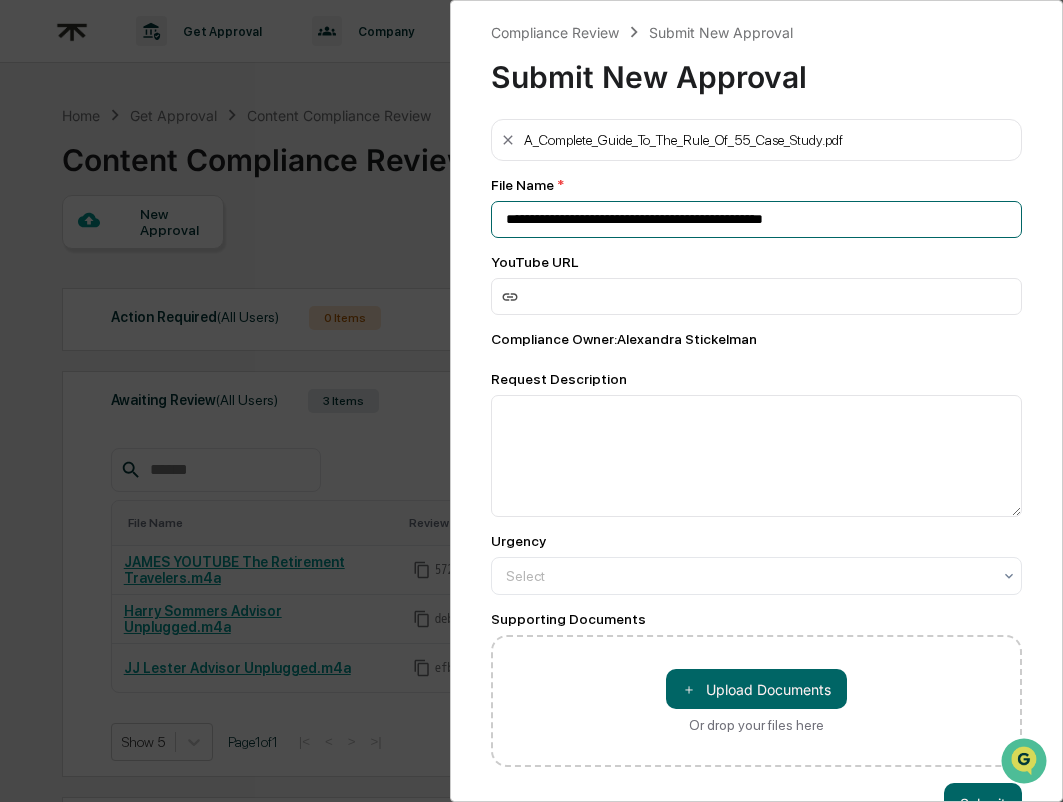 click on "**********" at bounding box center (757, 219) 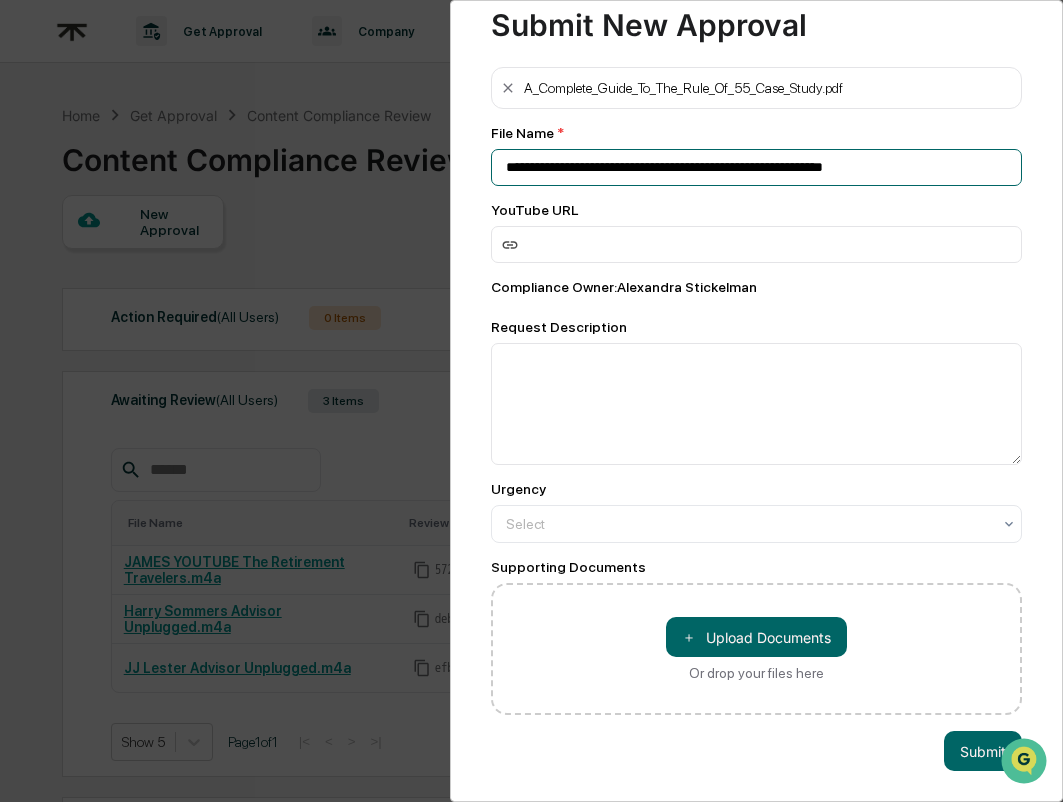 scroll, scrollTop: 55, scrollLeft: 0, axis: vertical 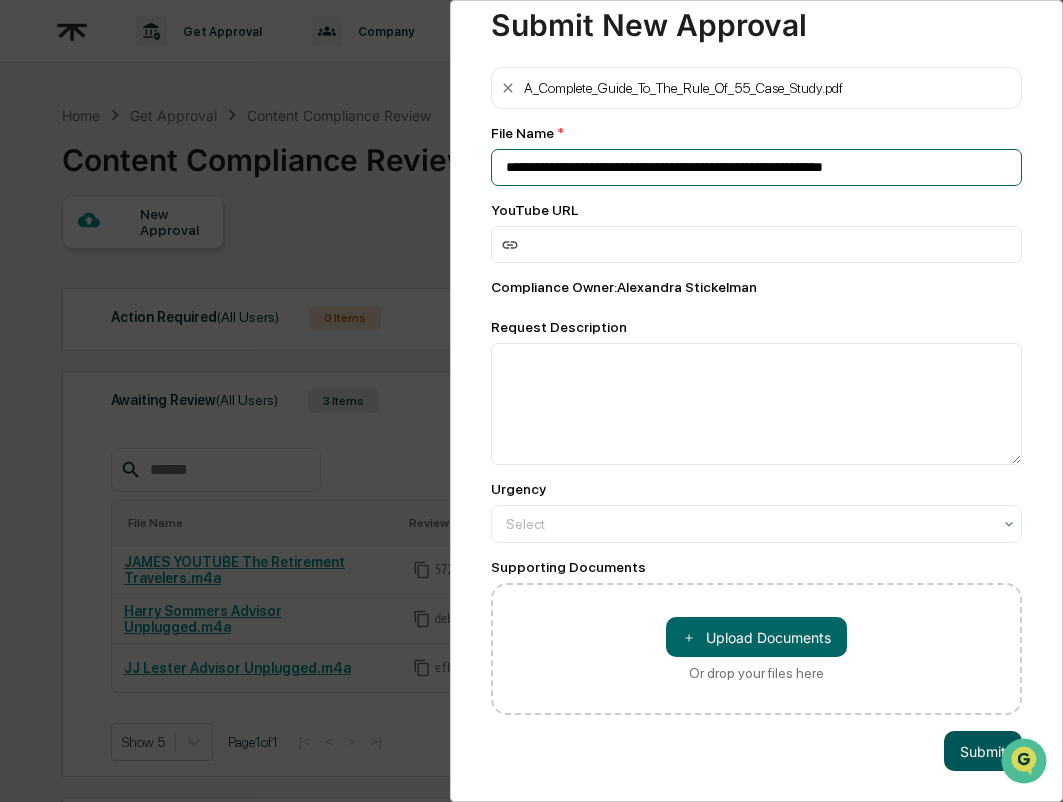 type on "**********" 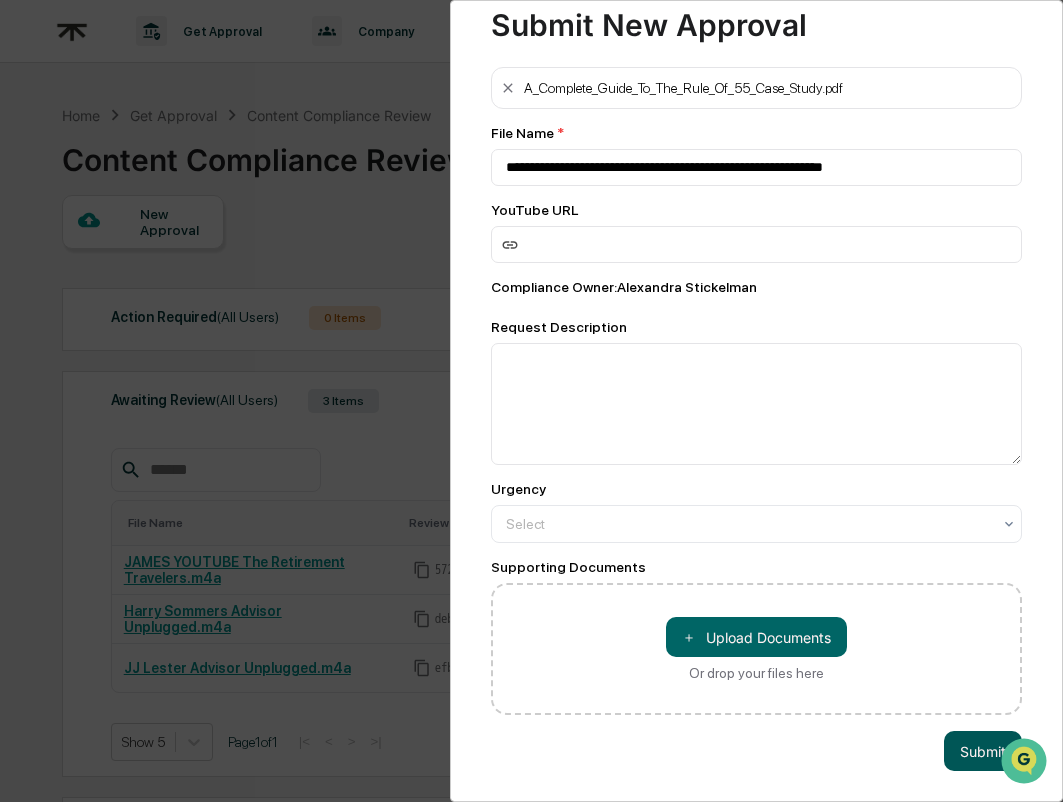 click on "Submit" at bounding box center [983, 751] 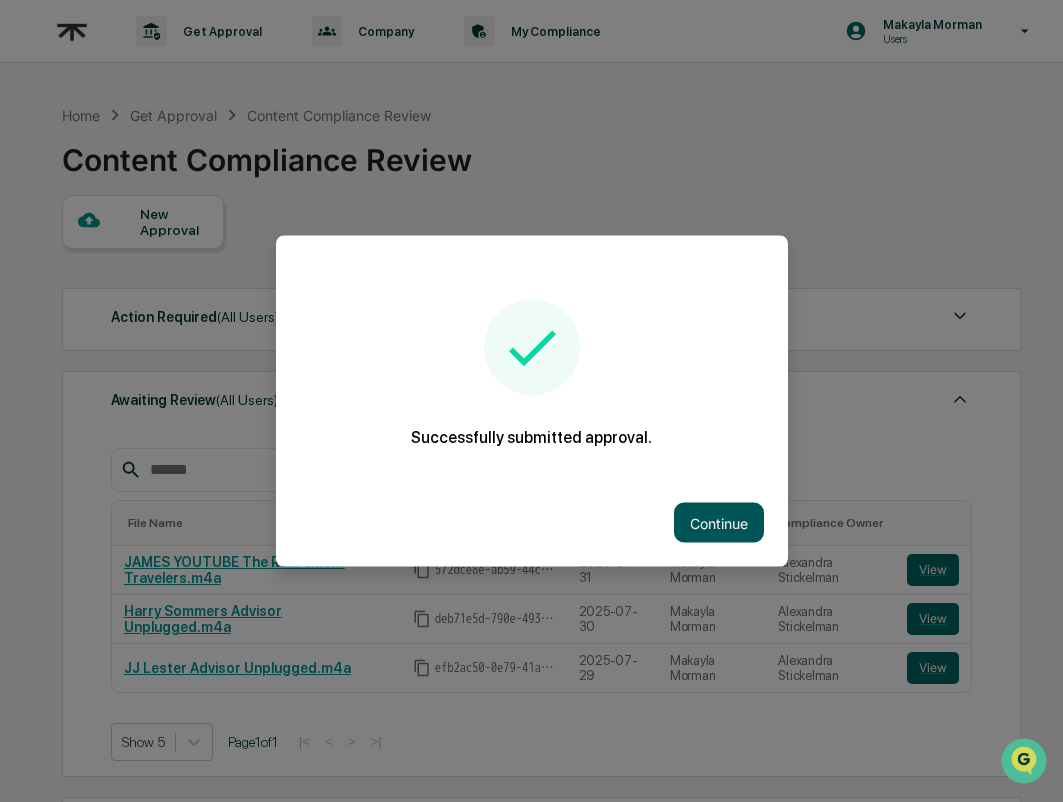 click on "Continue" at bounding box center [719, 523] 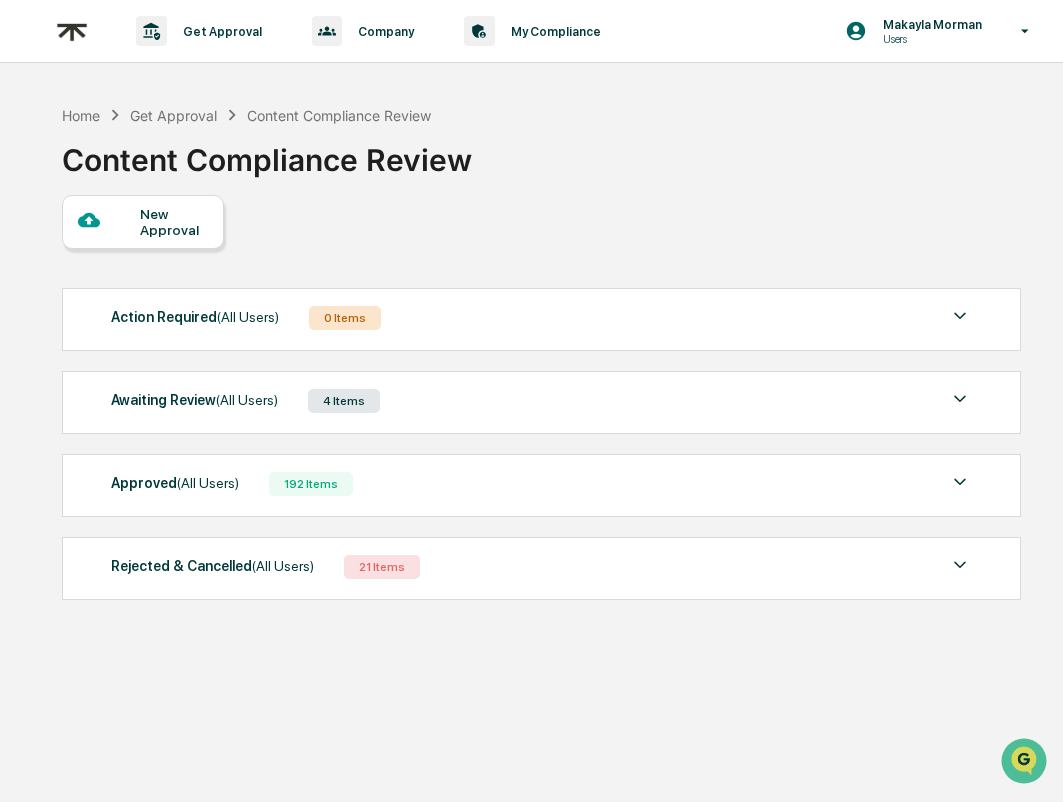 click at bounding box center [109, 221] 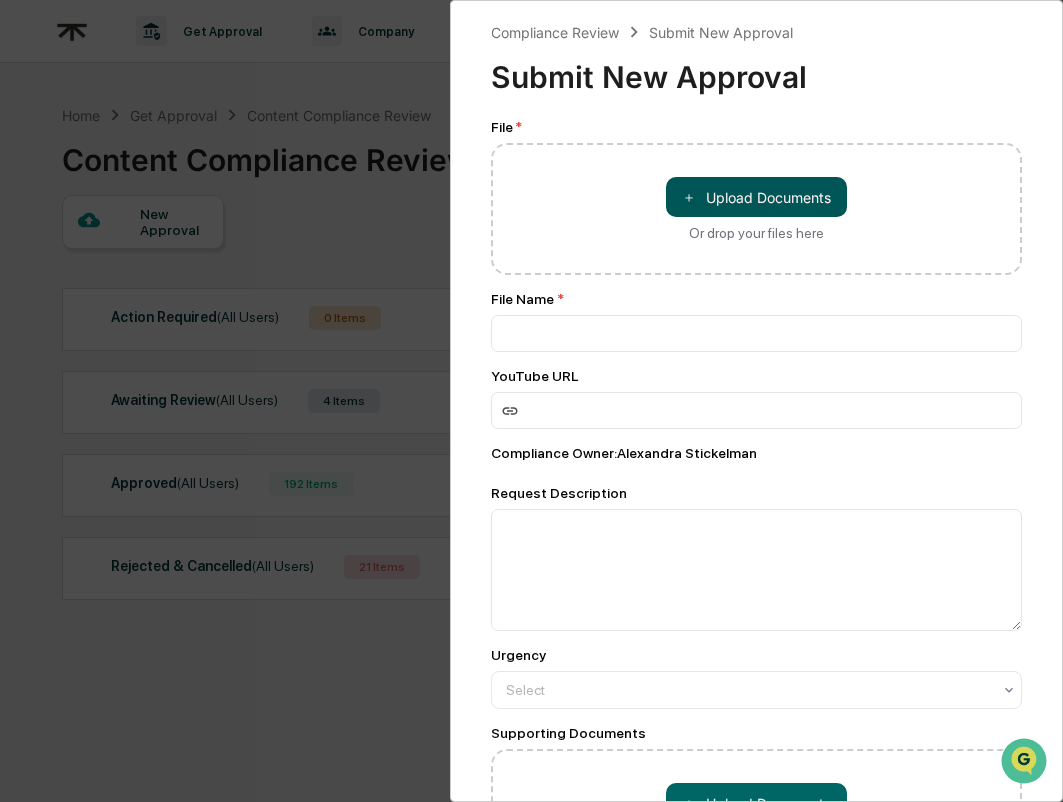 click on "＋ Upload Documents" at bounding box center (756, 197) 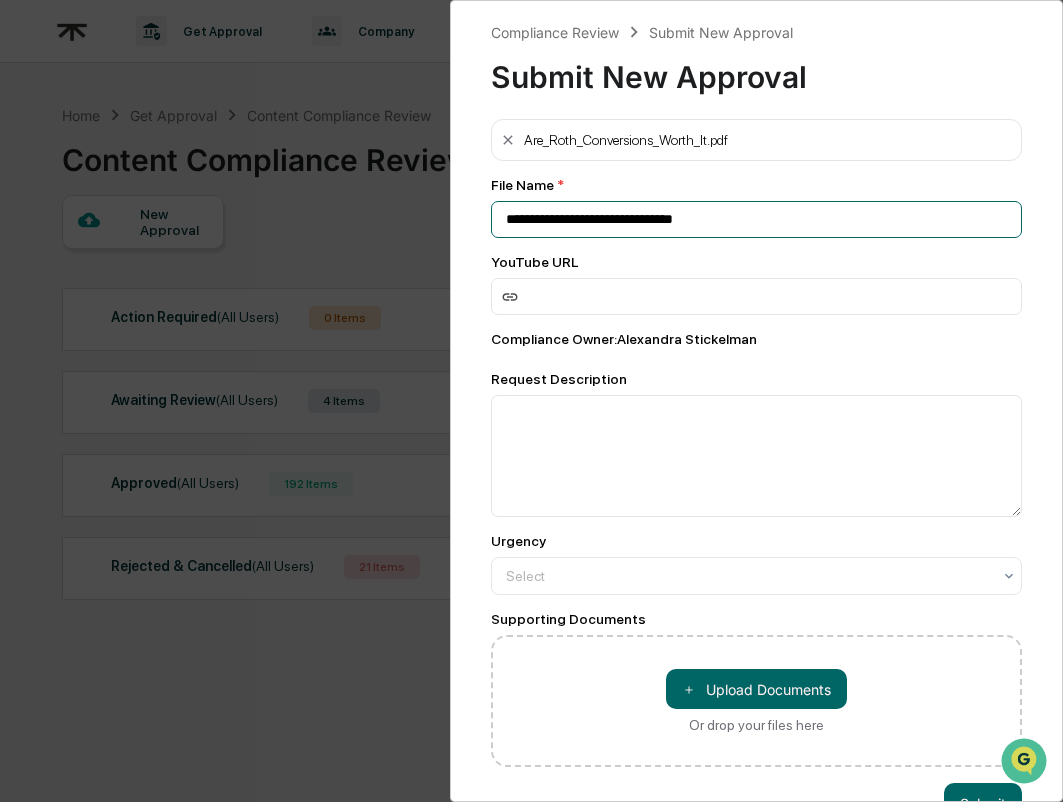 drag, startPoint x: 712, startPoint y: 223, endPoint x: 495, endPoint y: 224, distance: 217.0023 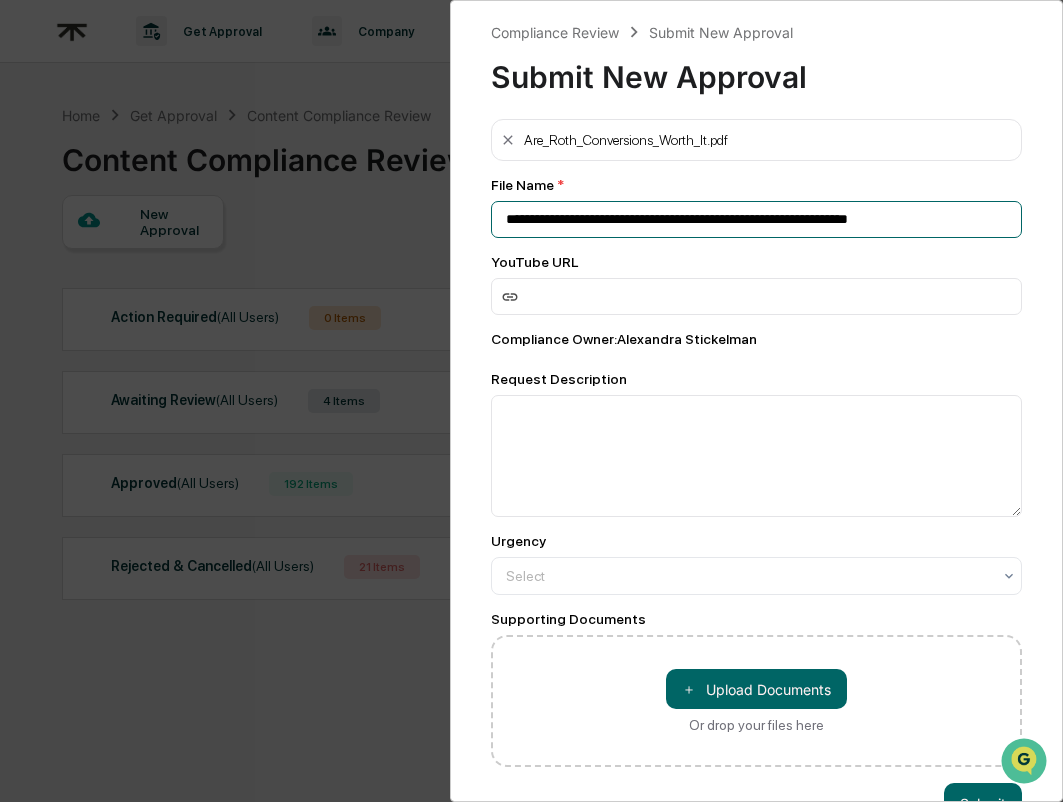 click on "**********" at bounding box center [757, 219] 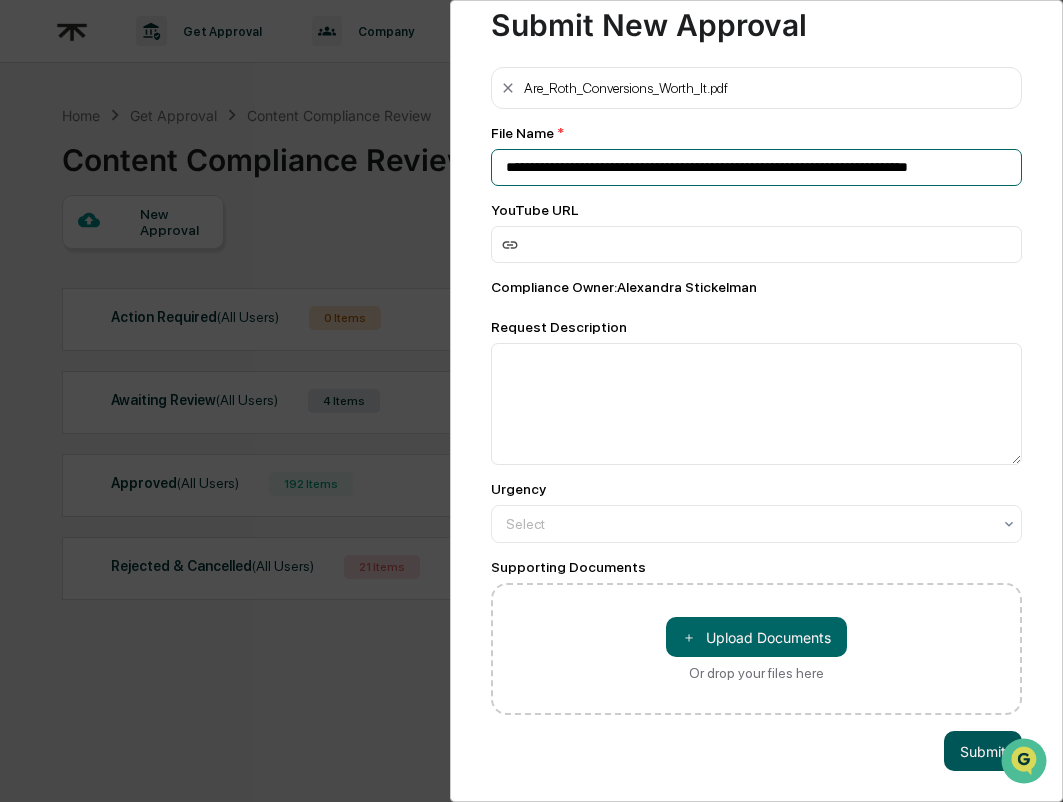 scroll, scrollTop: 55, scrollLeft: 0, axis: vertical 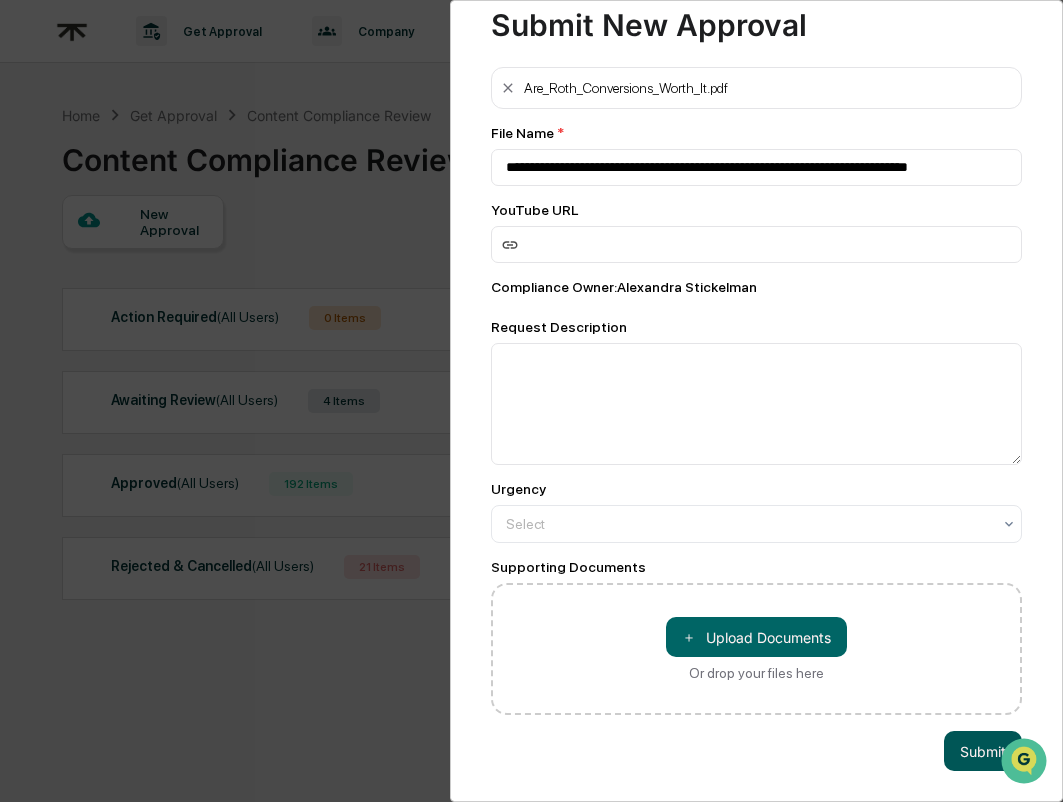 click on "Submit" at bounding box center [983, 751] 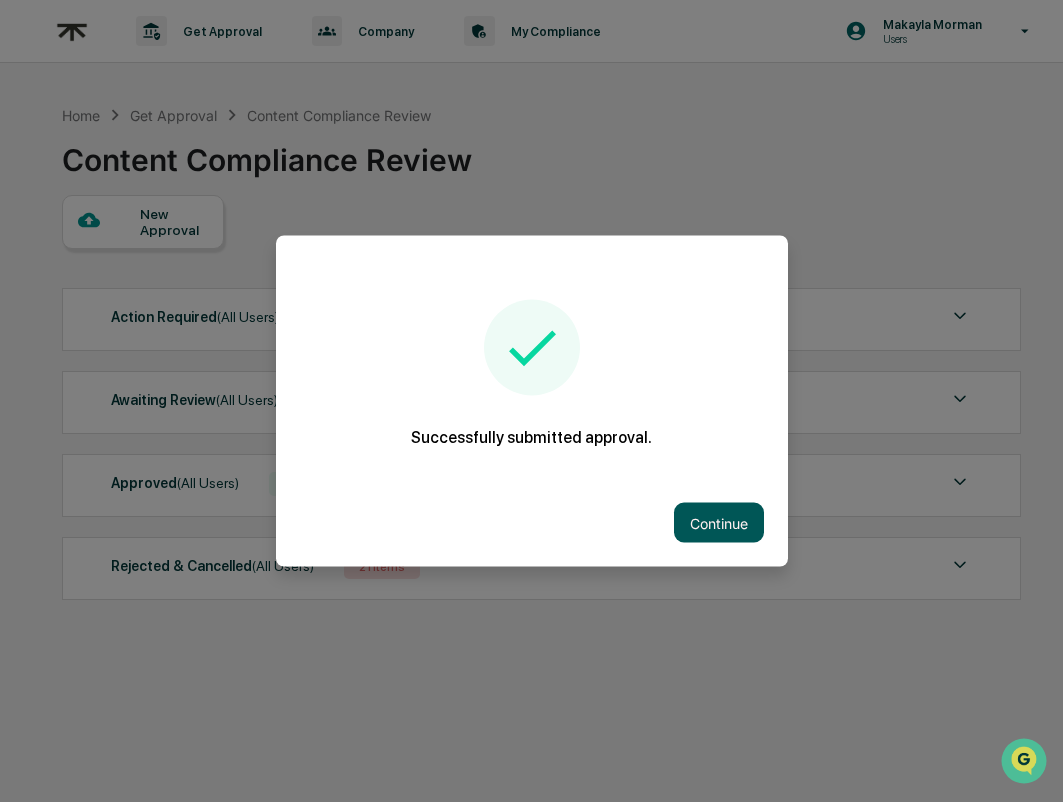click on "Continue" at bounding box center (719, 523) 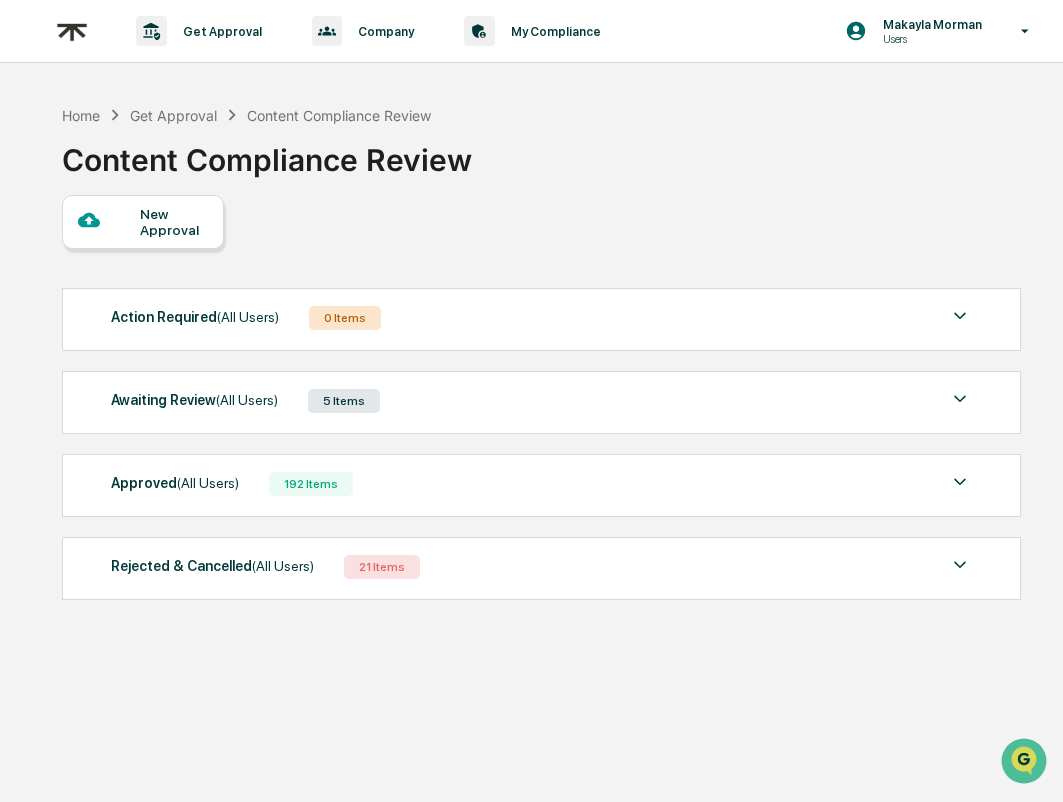 click on "New Approval" at bounding box center [143, 222] 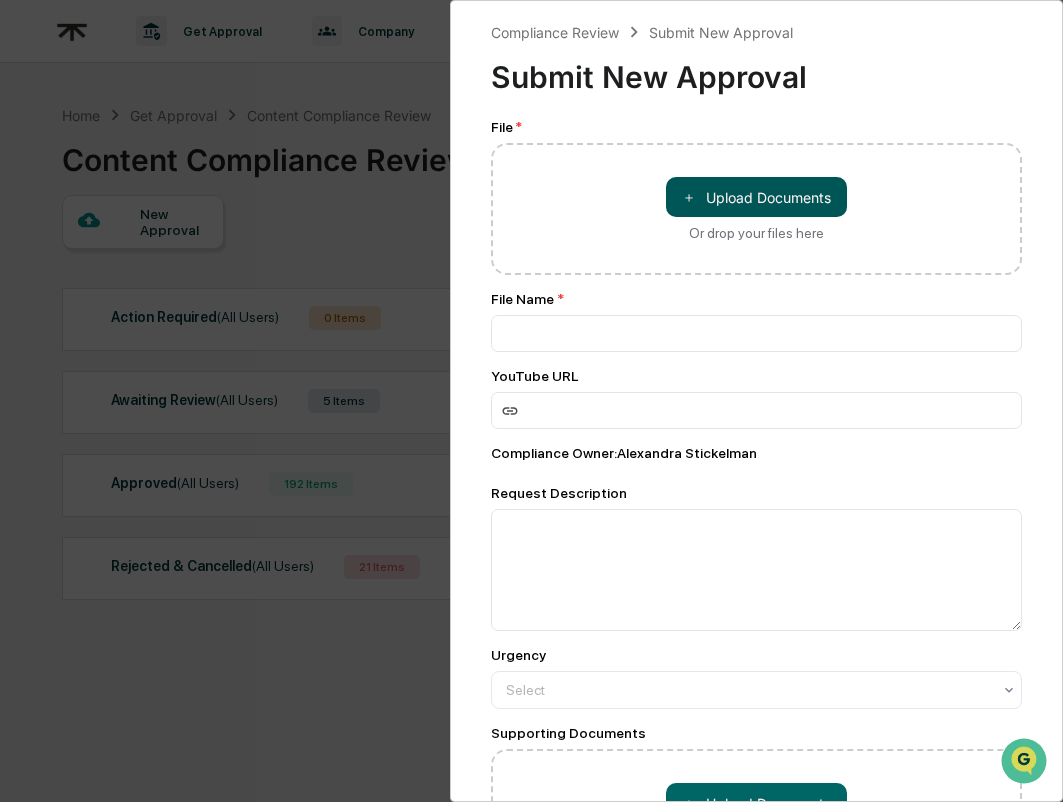 click on "＋ Upload Documents" at bounding box center [756, 197] 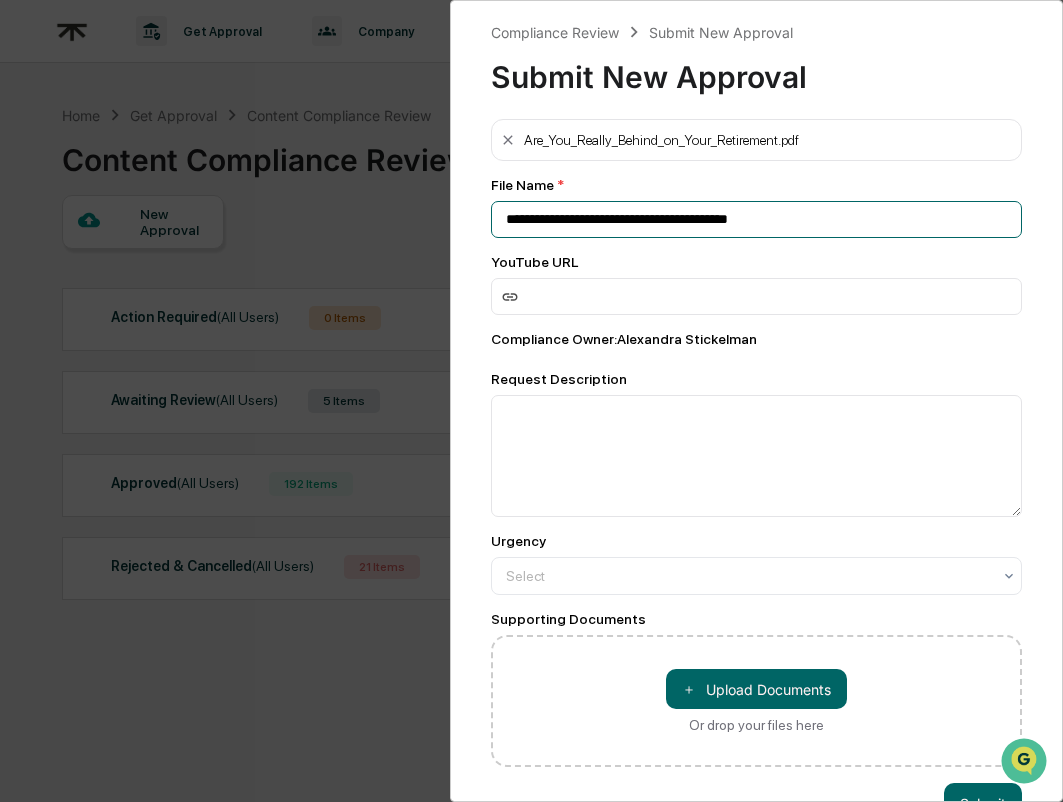 drag, startPoint x: 793, startPoint y: 223, endPoint x: 427, endPoint y: 224, distance: 366.00137 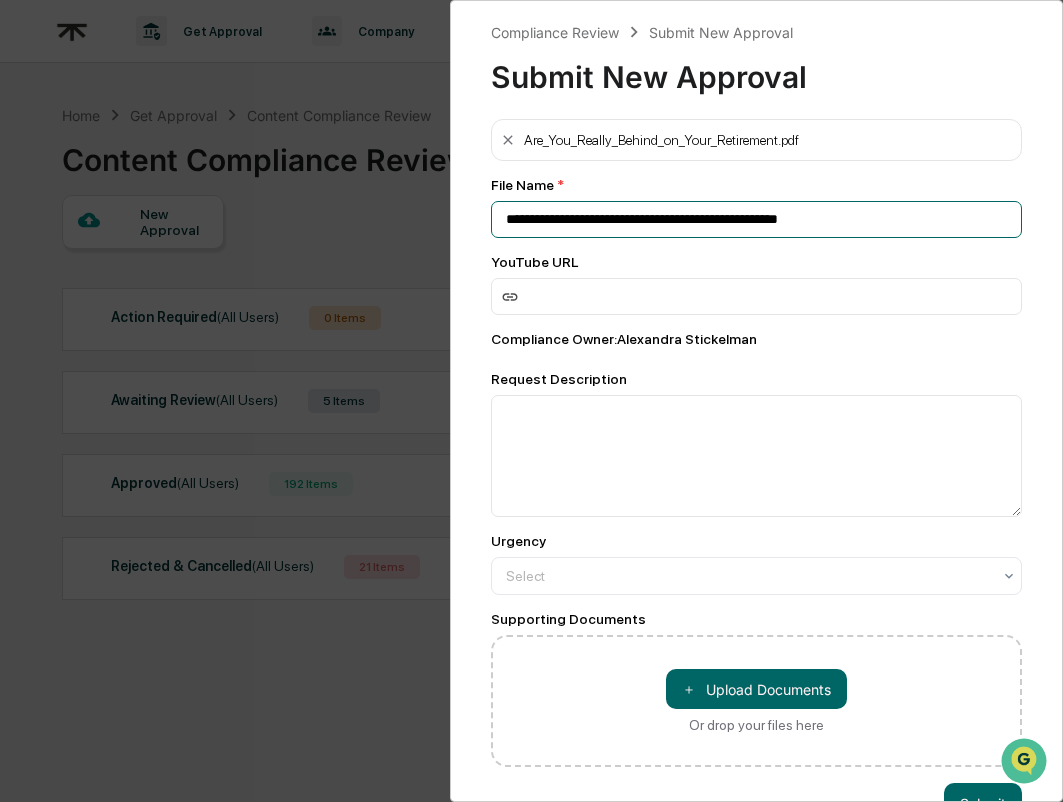 click on "**********" at bounding box center (757, 219) 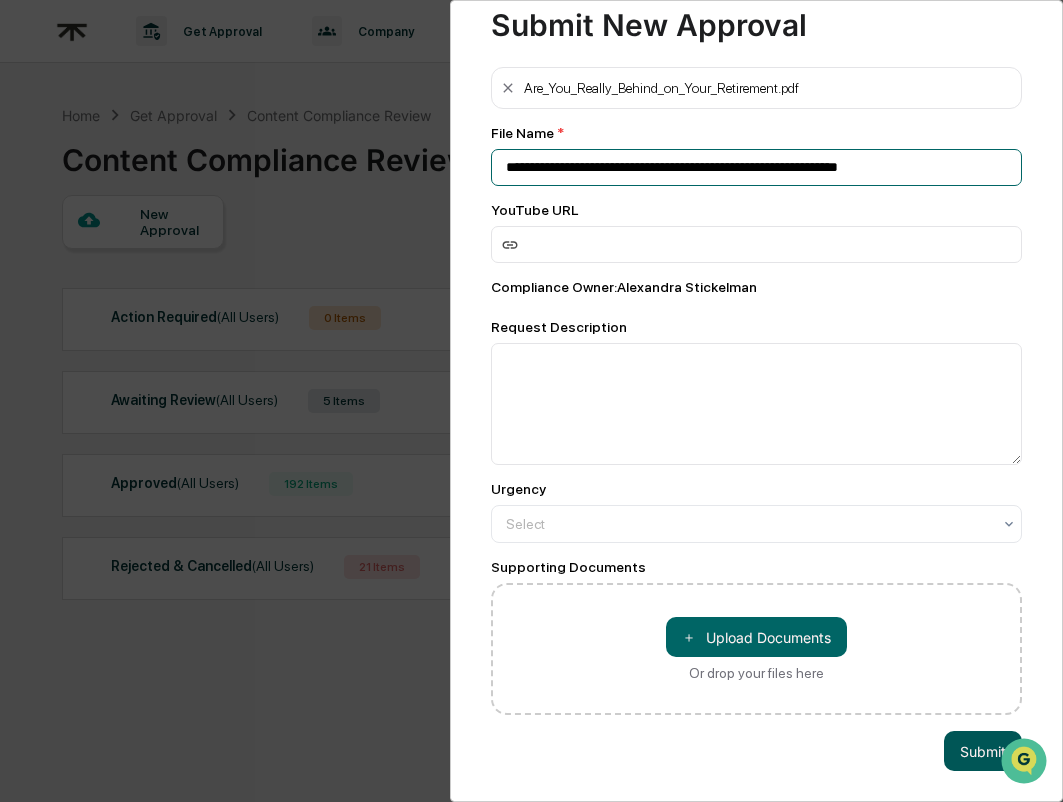 scroll, scrollTop: 55, scrollLeft: 0, axis: vertical 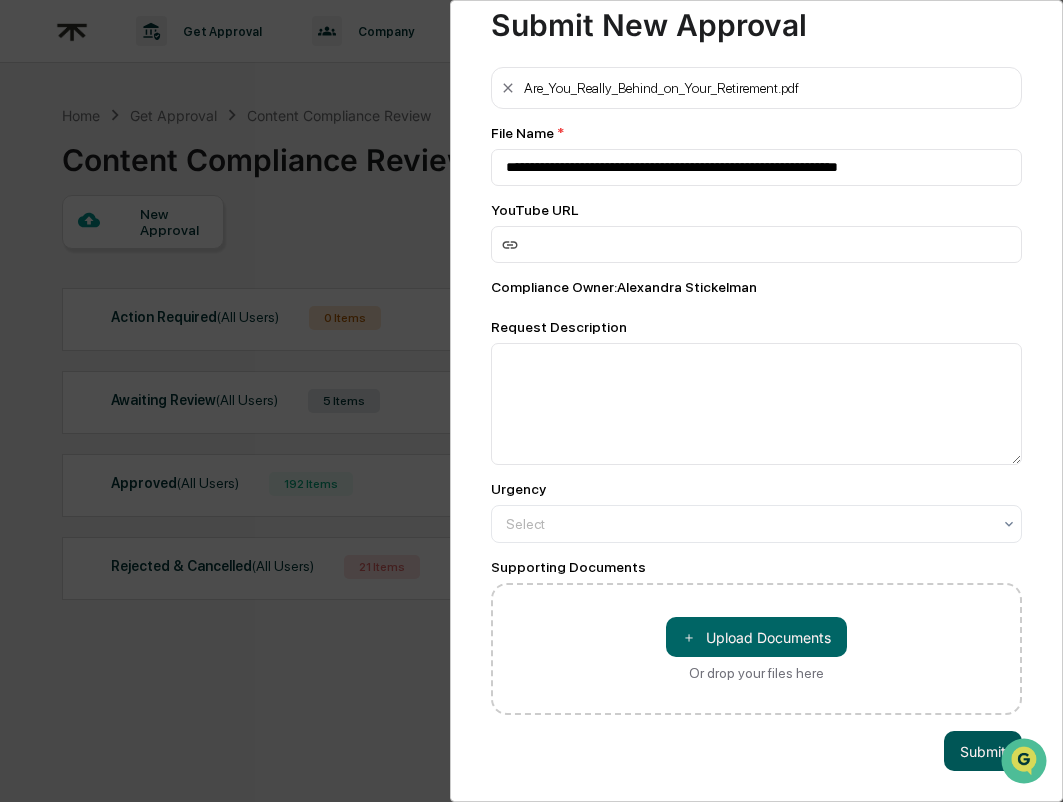 click on "Submit" at bounding box center (983, 751) 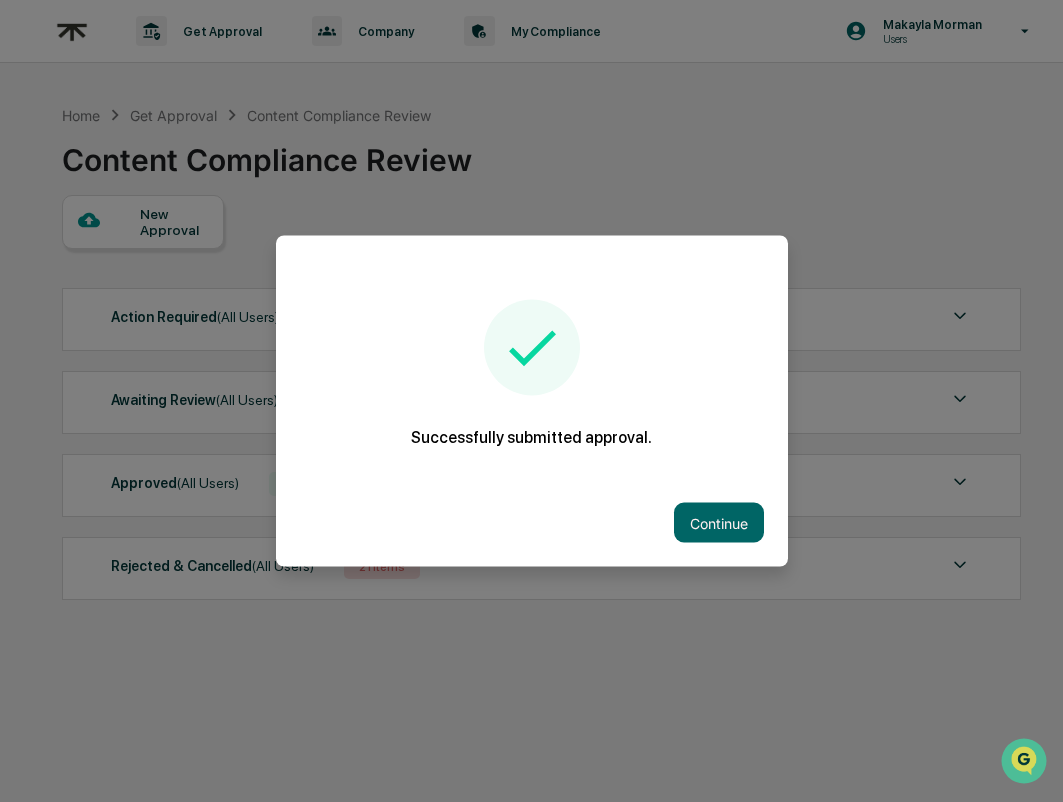 click on "Continue" at bounding box center [532, 523] 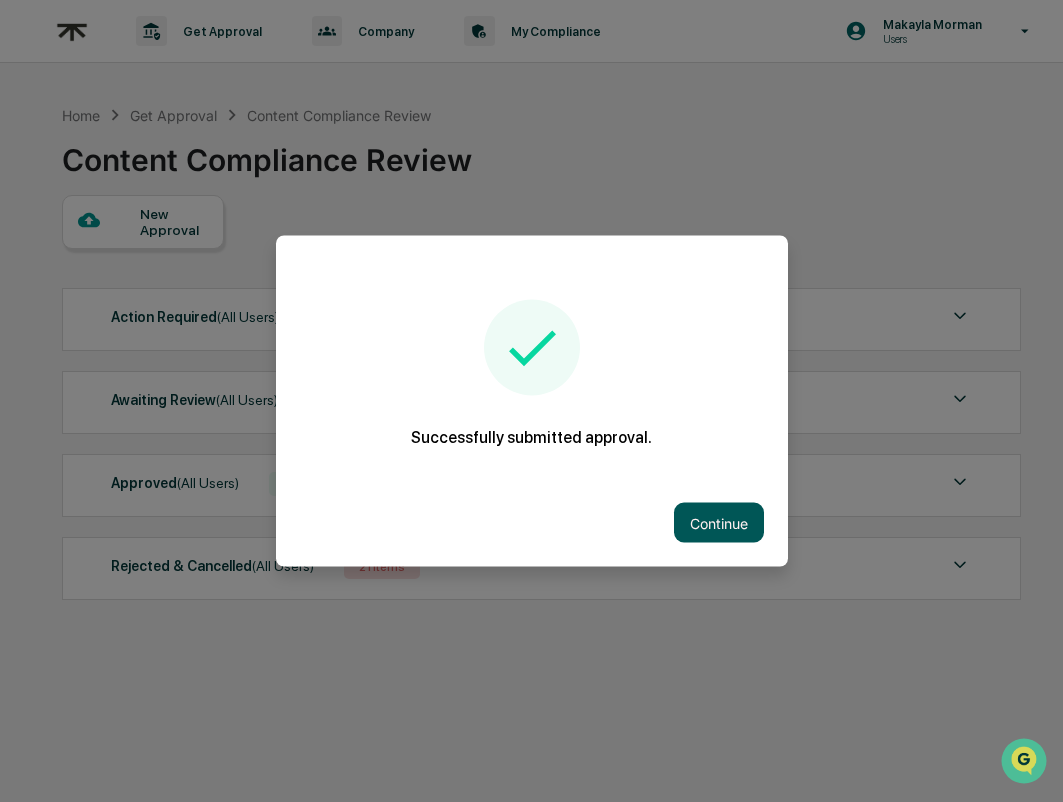 click on "Continue" at bounding box center (719, 523) 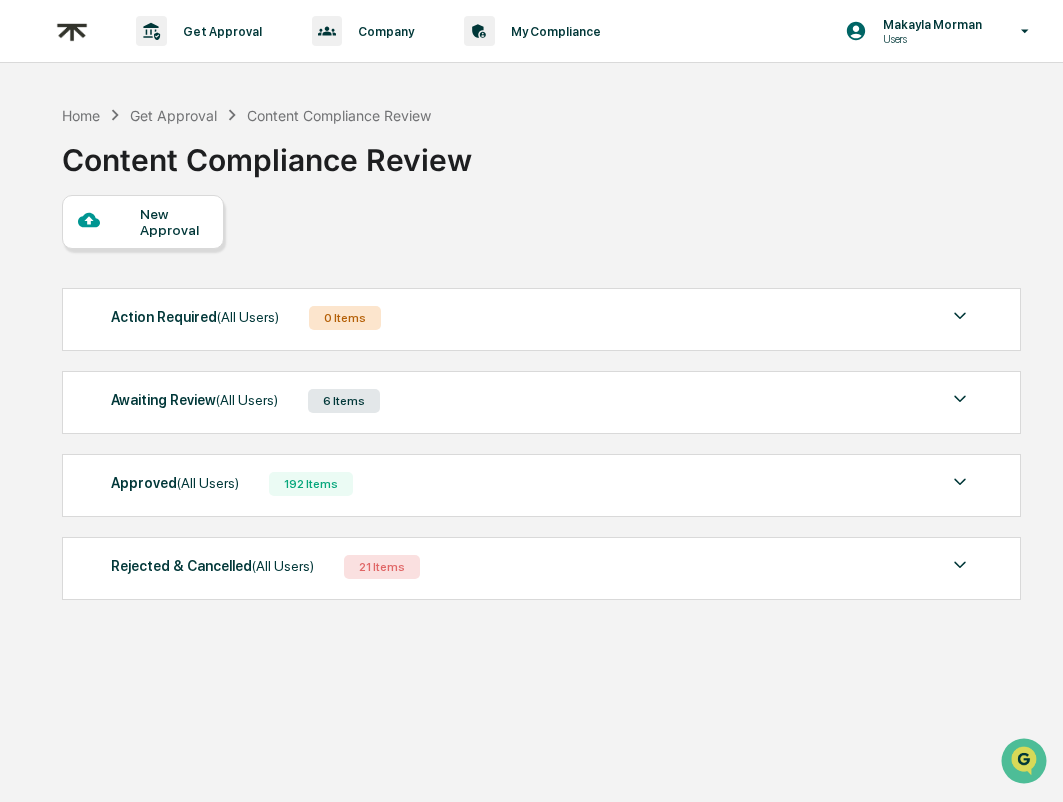 click at bounding box center (109, 221) 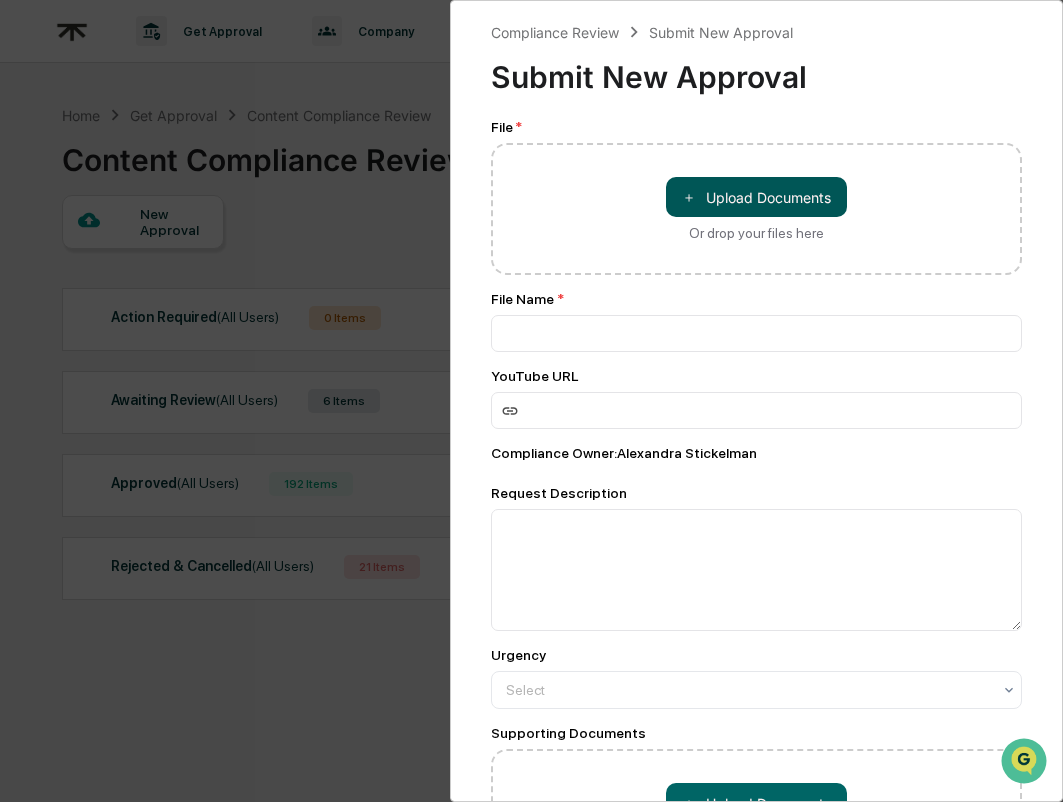click on "＋ Upload Documents" at bounding box center [756, 197] 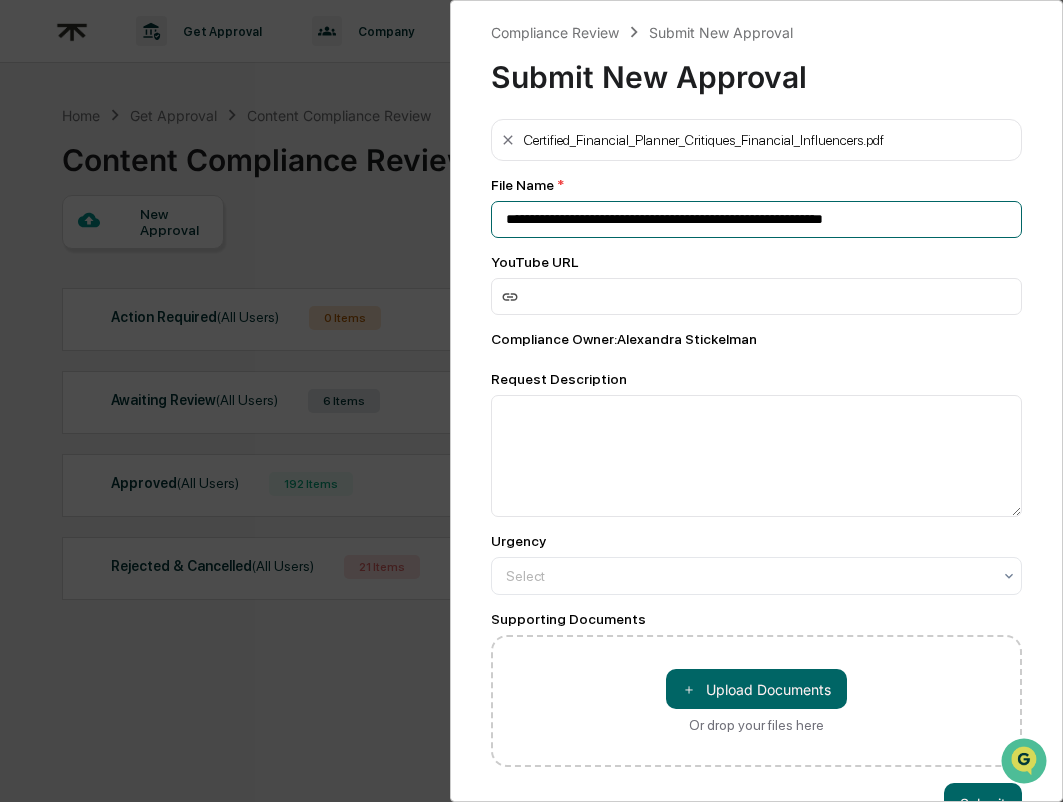 drag, startPoint x: 890, startPoint y: 223, endPoint x: 451, endPoint y: 223, distance: 439 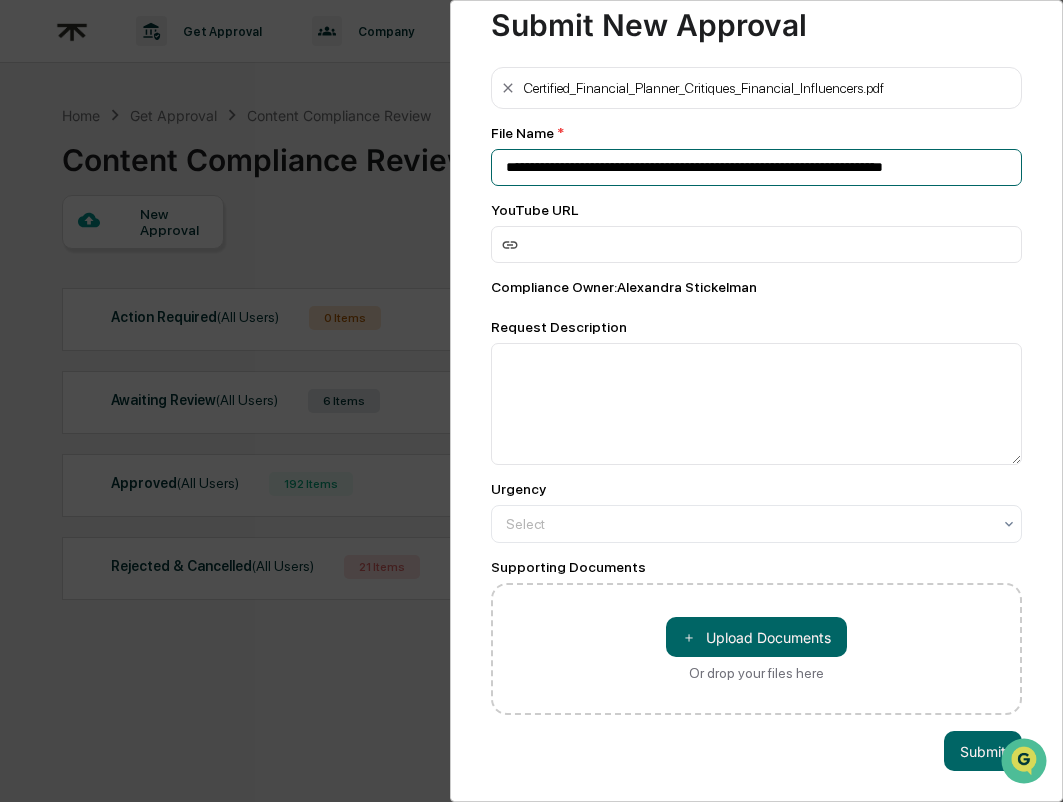 scroll, scrollTop: 55, scrollLeft: 0, axis: vertical 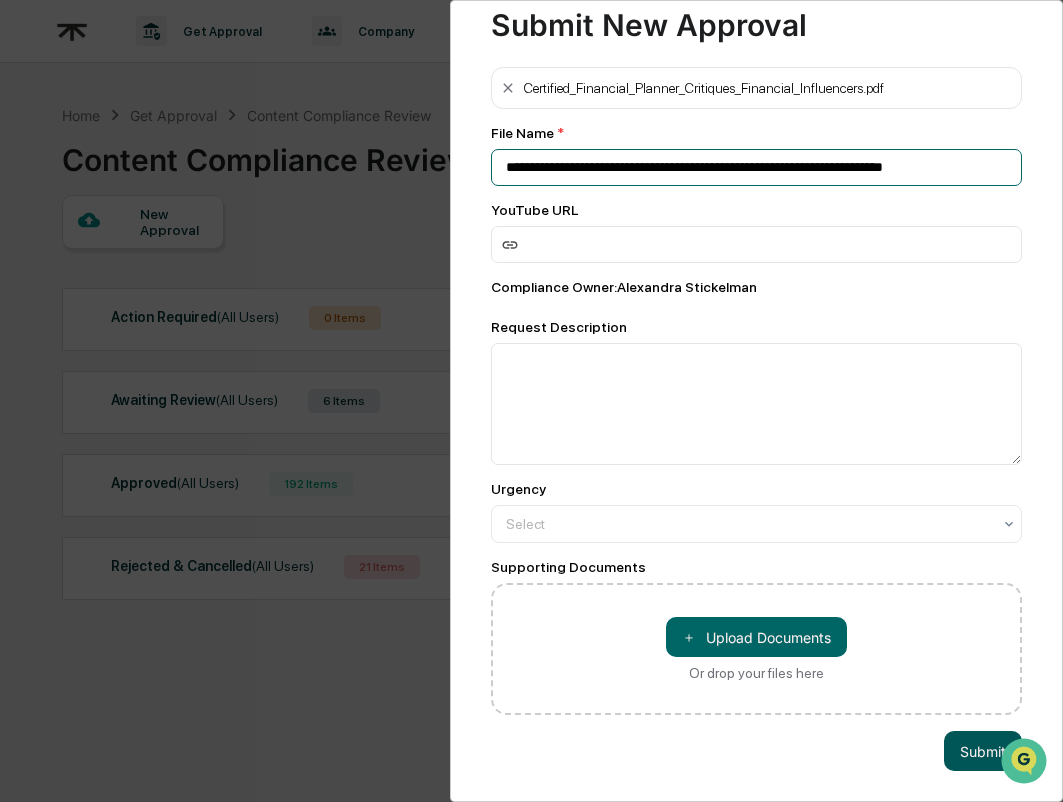 type on "**********" 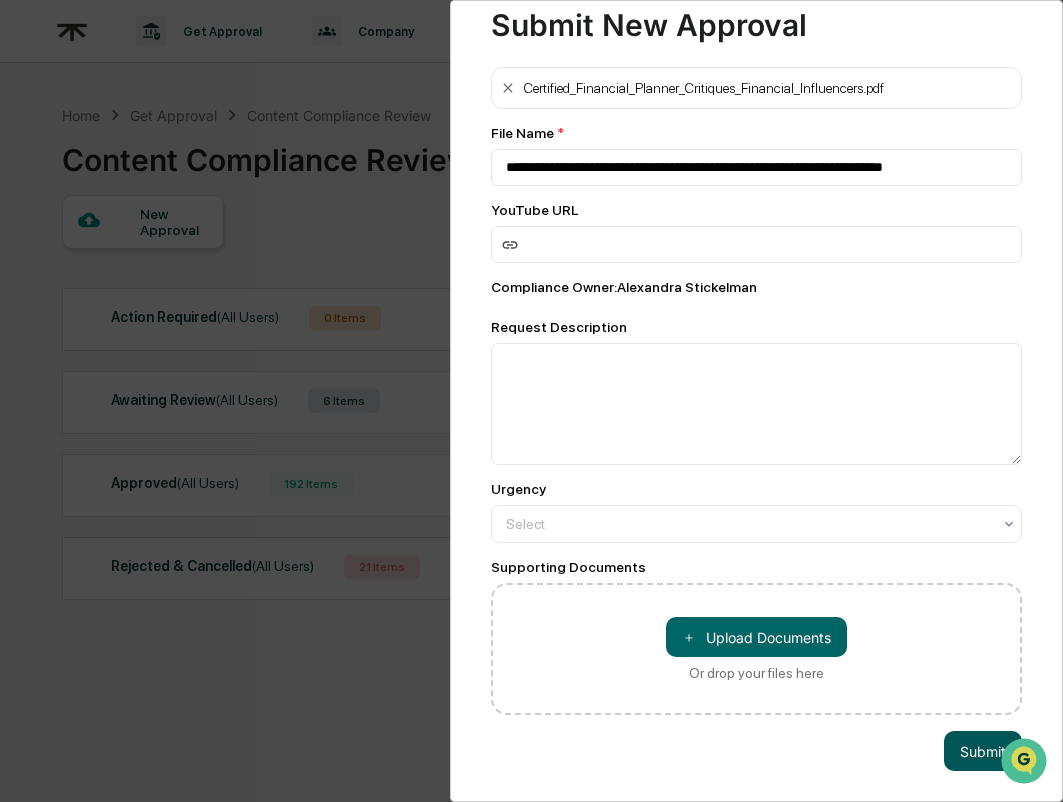 click on "Submit" at bounding box center (983, 751) 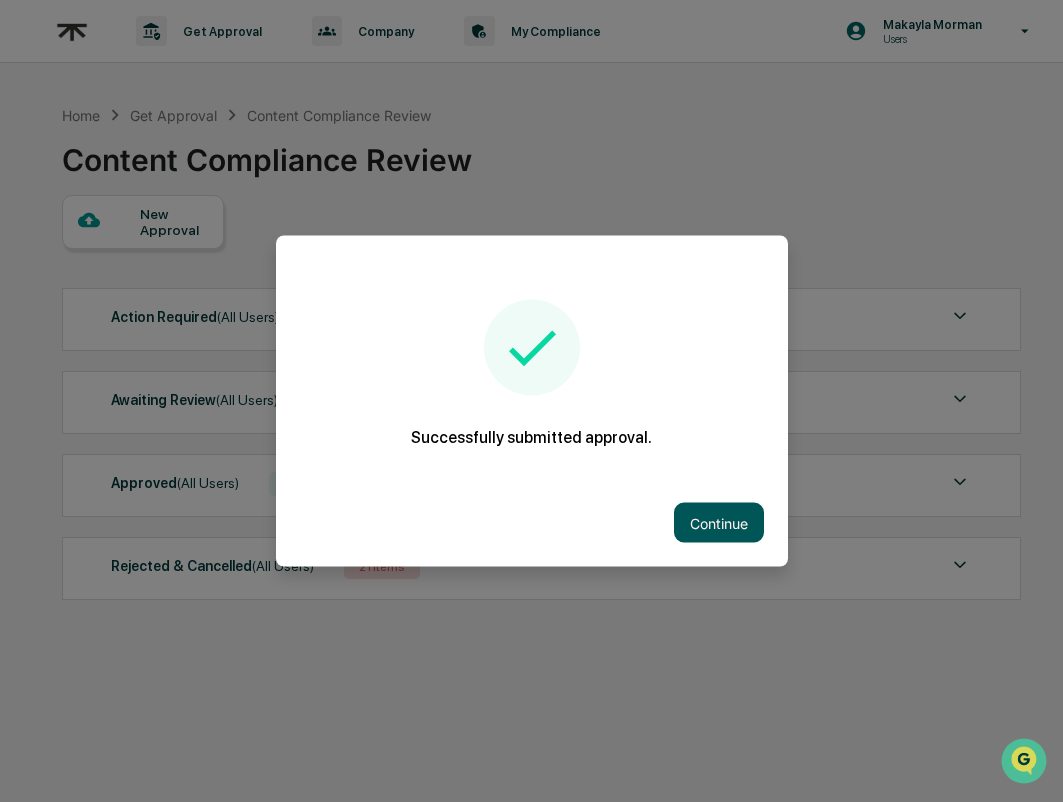 click on "Continue" at bounding box center (719, 523) 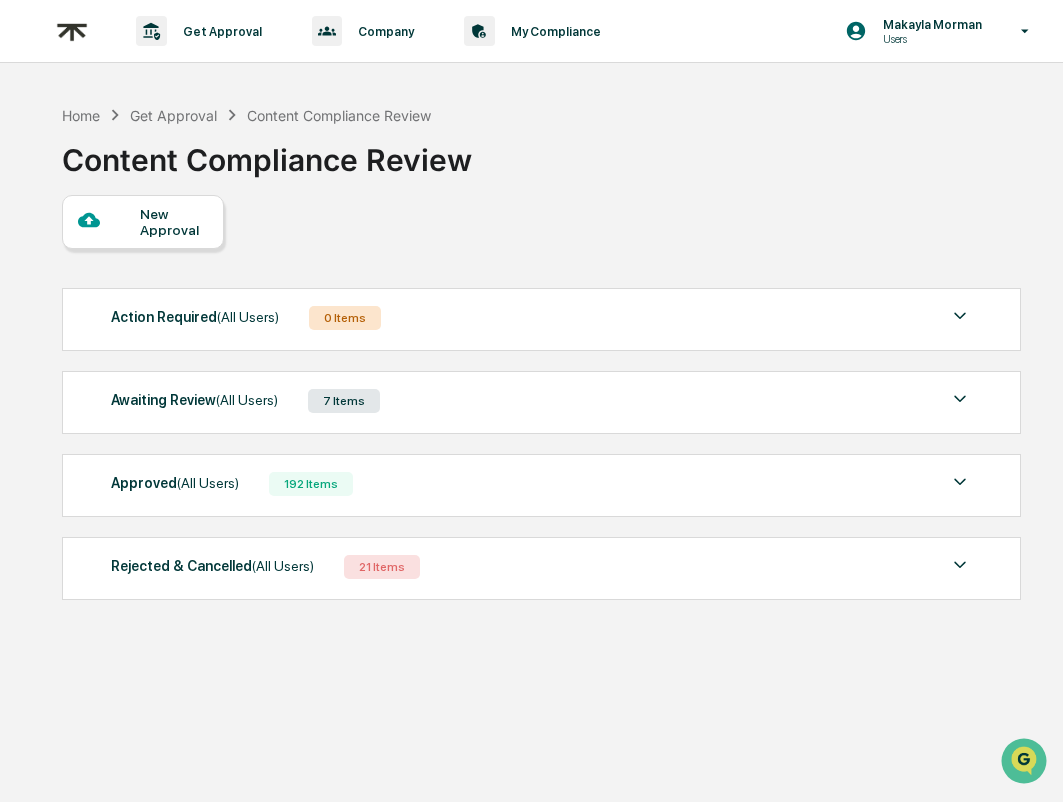 click on "New Approval" at bounding box center [173, 222] 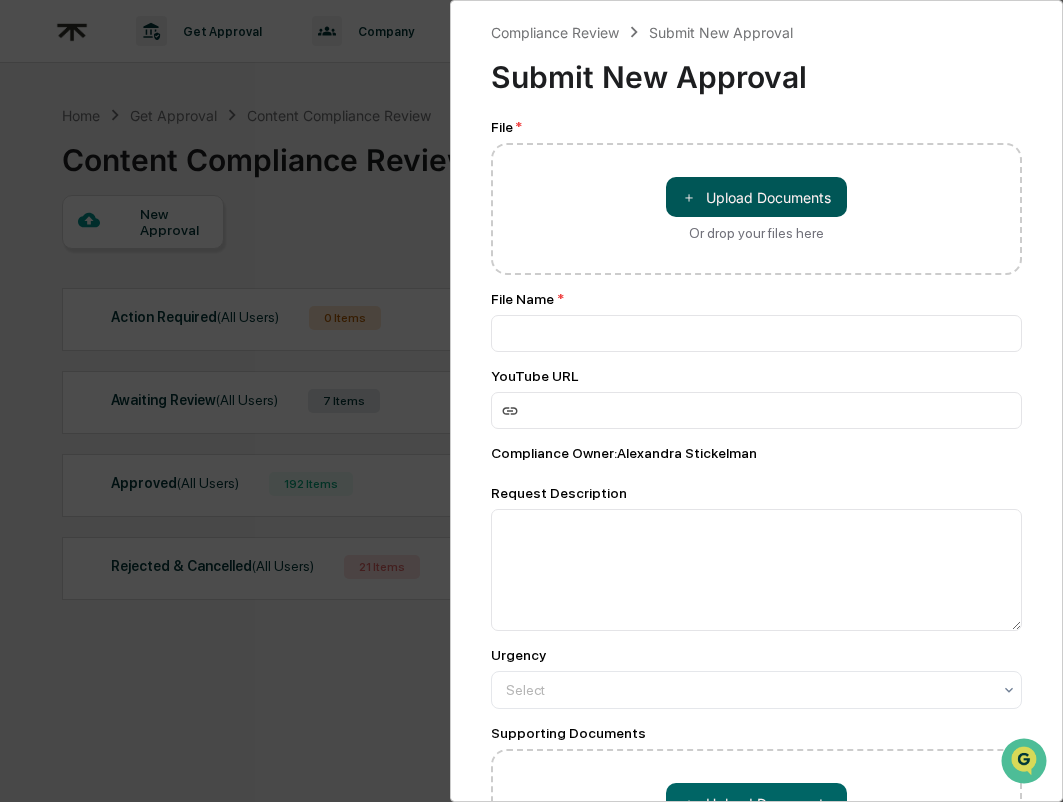 click on "＋ Upload Documents" at bounding box center [756, 197] 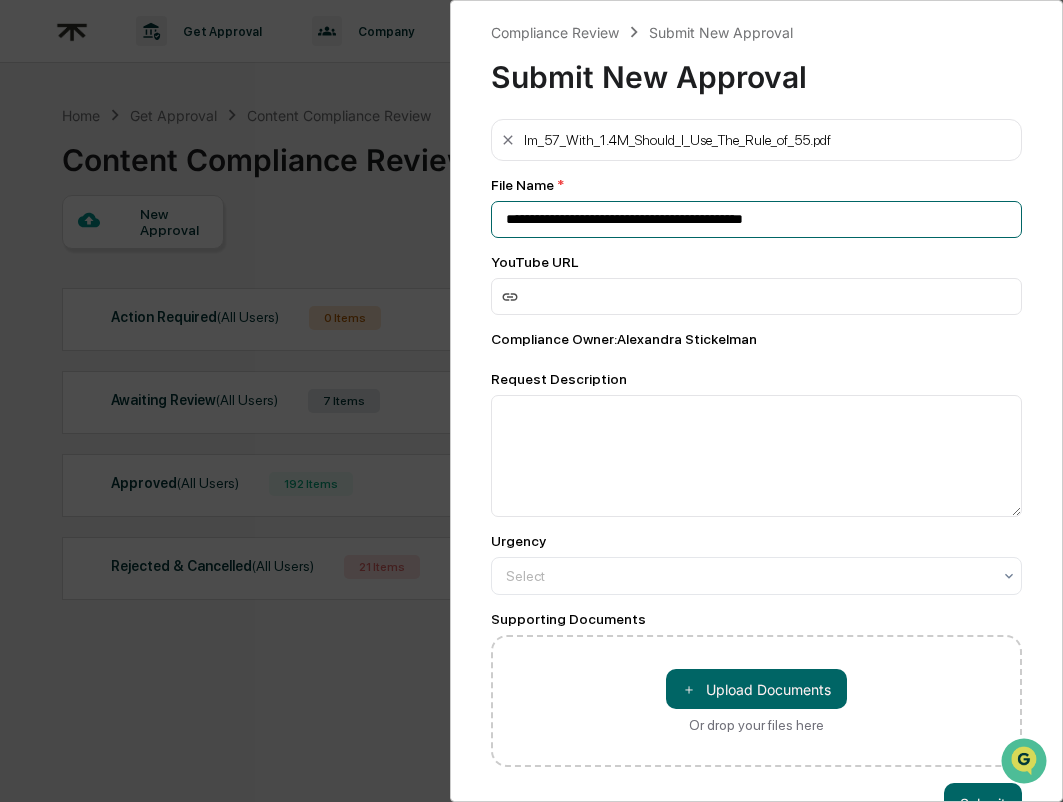 drag, startPoint x: 824, startPoint y: 222, endPoint x: 446, endPoint y: 221, distance: 378.0013 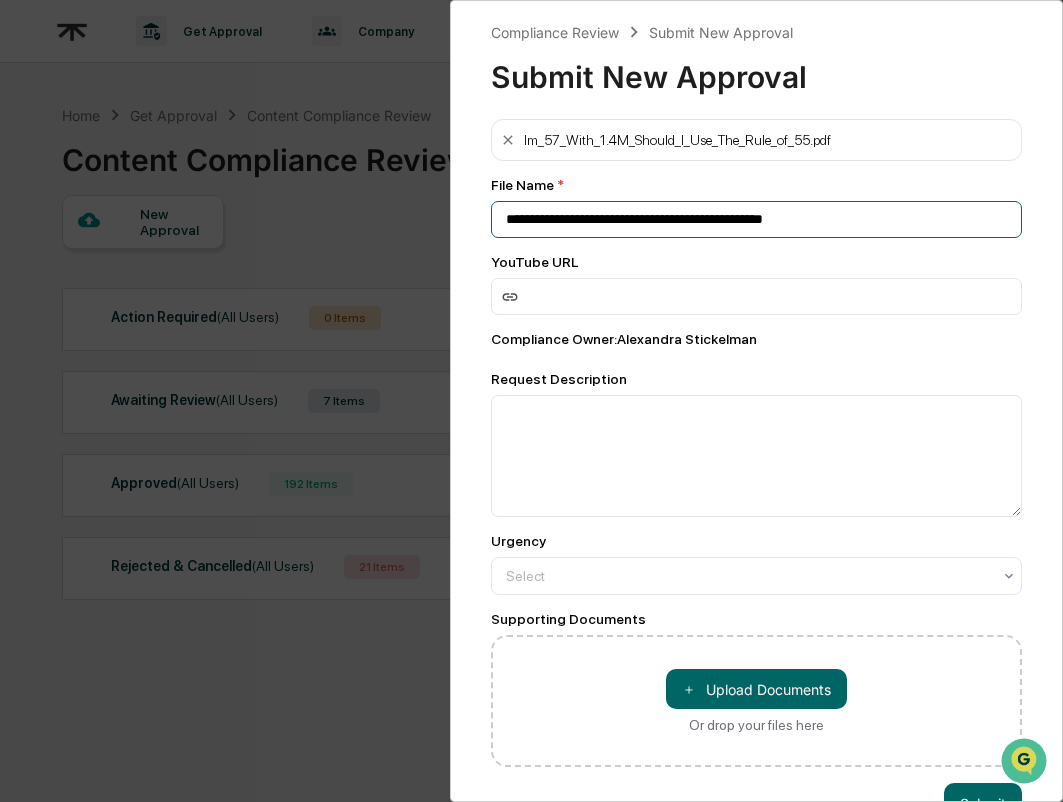 click on "**********" at bounding box center [757, 219] 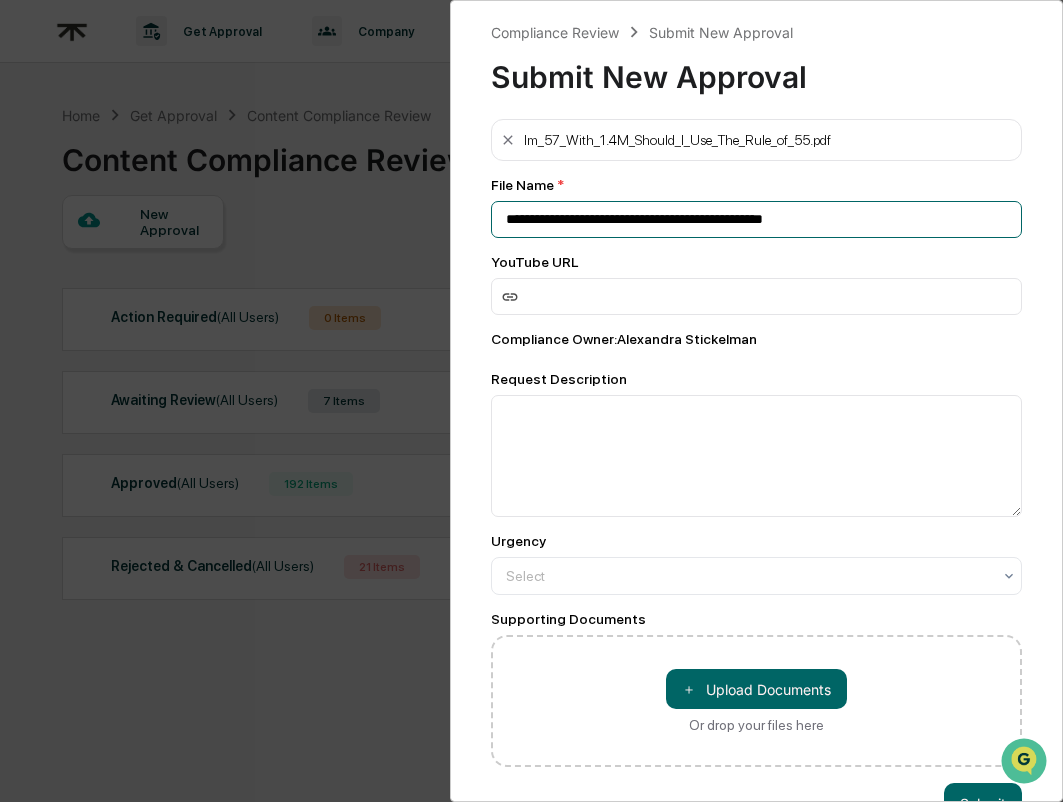 click on "**********" at bounding box center (757, 219) 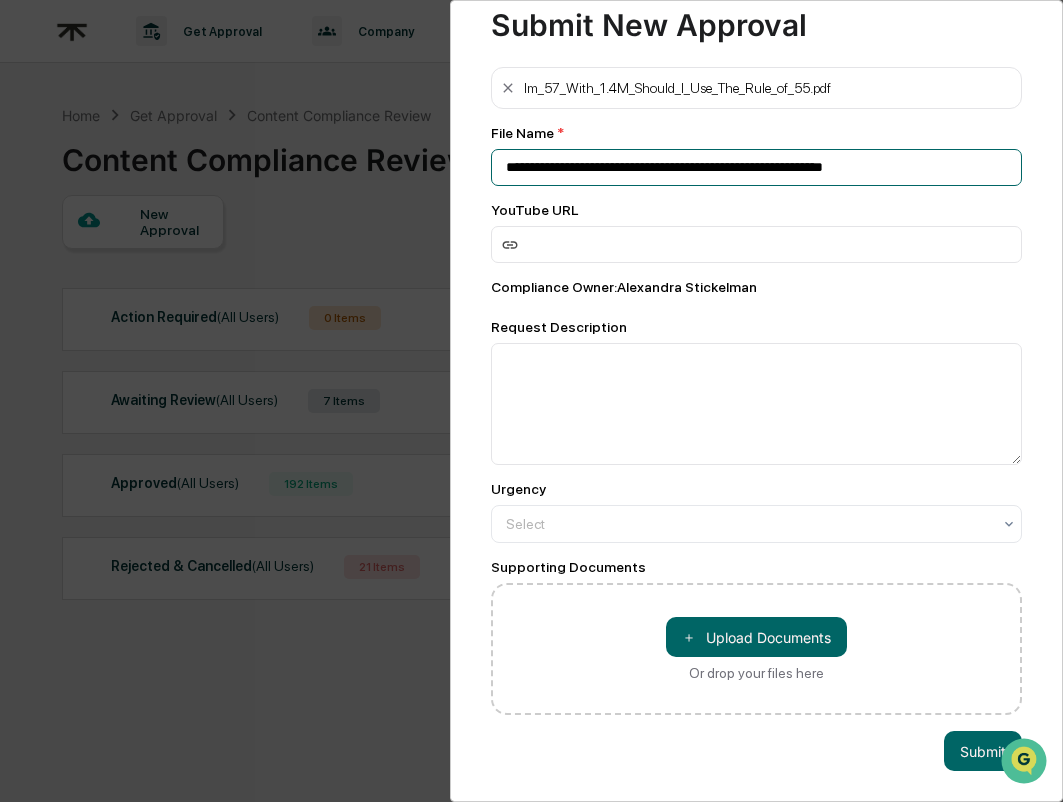 scroll, scrollTop: 55, scrollLeft: 0, axis: vertical 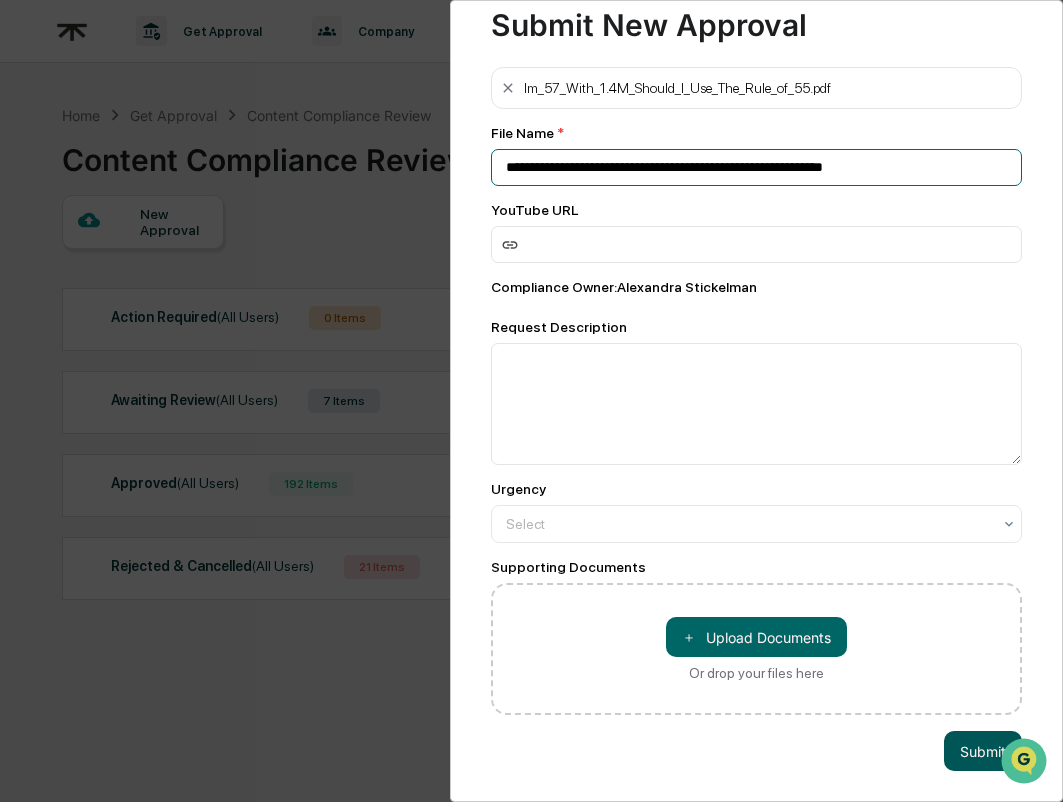 type on "**********" 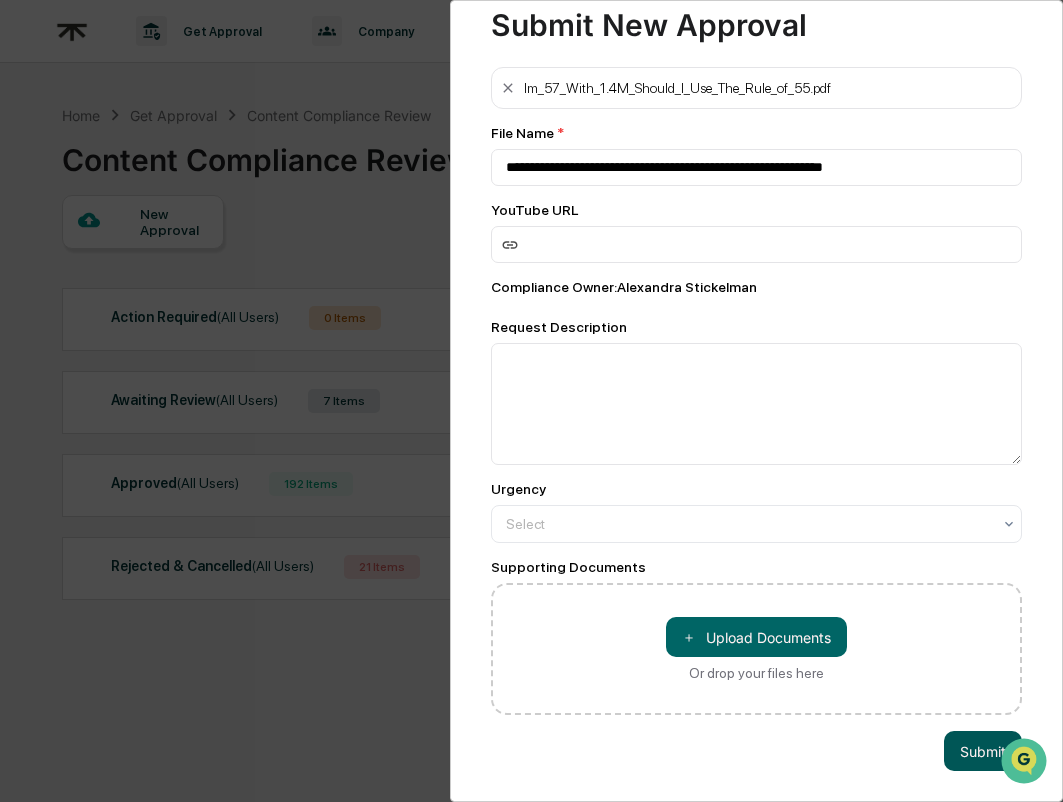 click on "Submit" at bounding box center (983, 751) 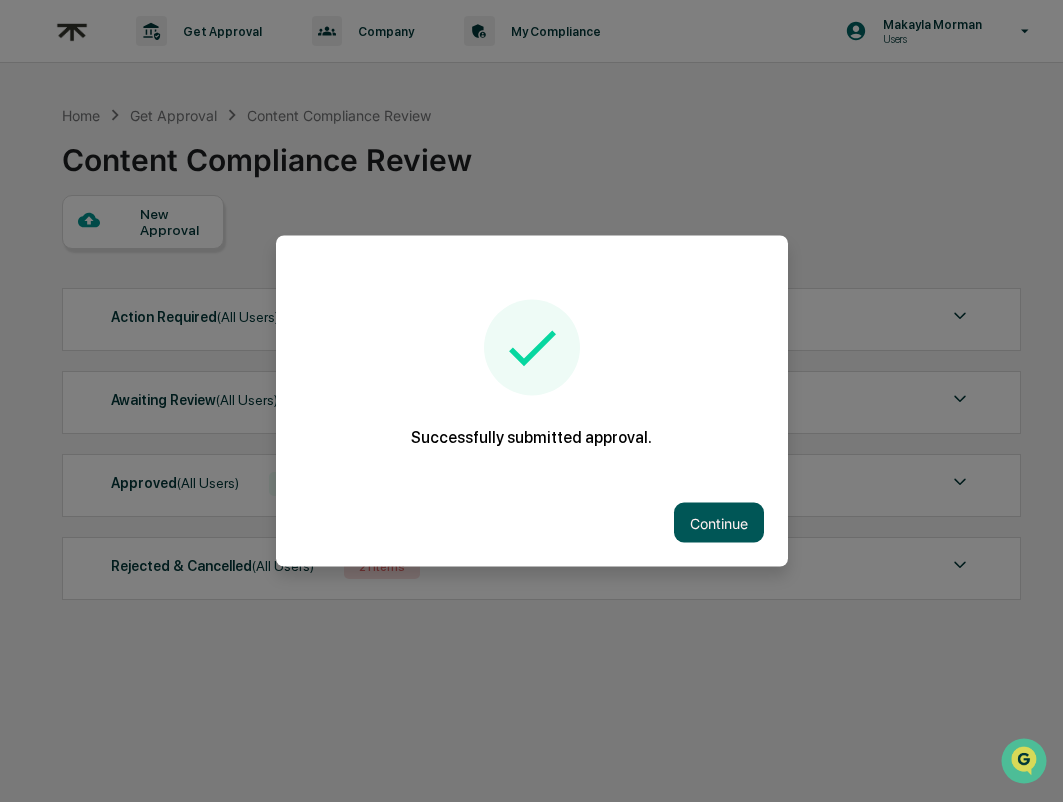 click on "Continue" at bounding box center [719, 523] 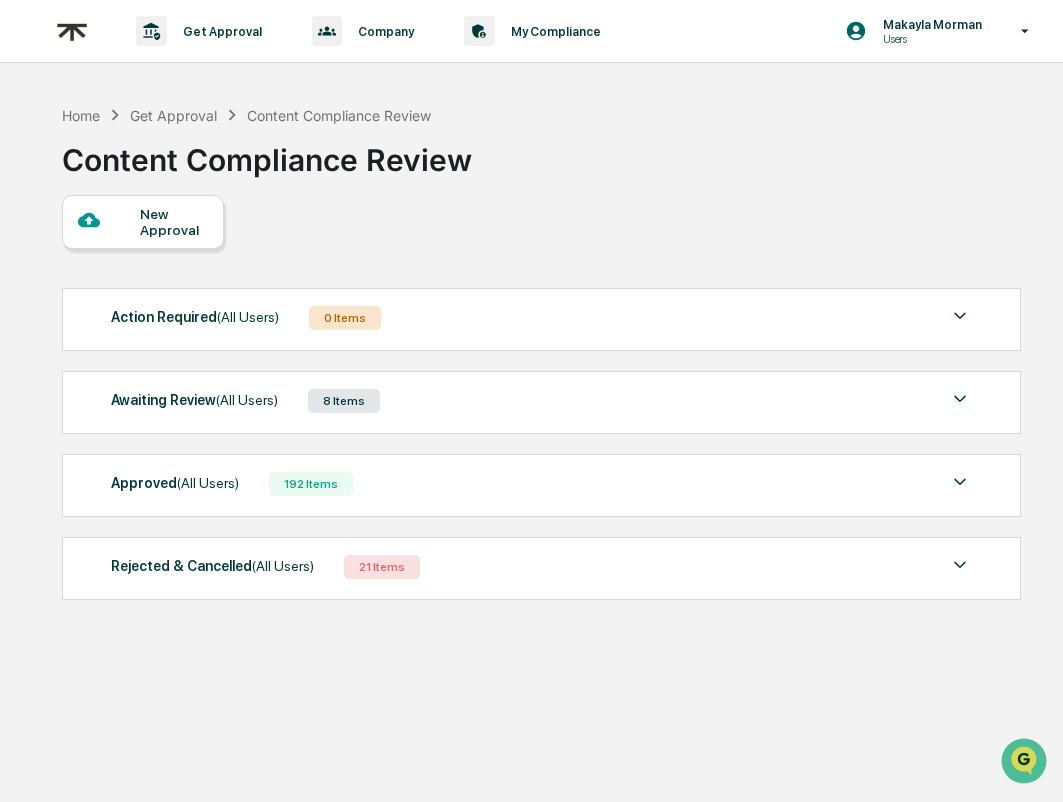 click on "Awaiting Review  (All Users) 8 Items" at bounding box center (541, 401) 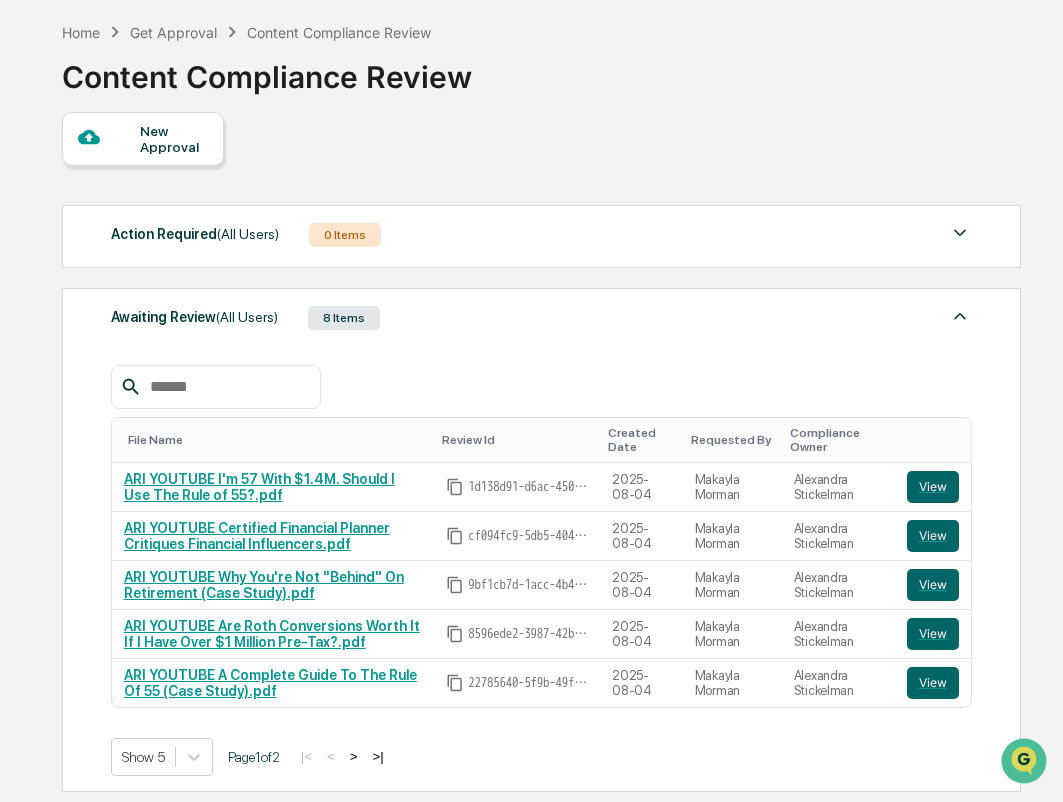 scroll, scrollTop: 93, scrollLeft: 0, axis: vertical 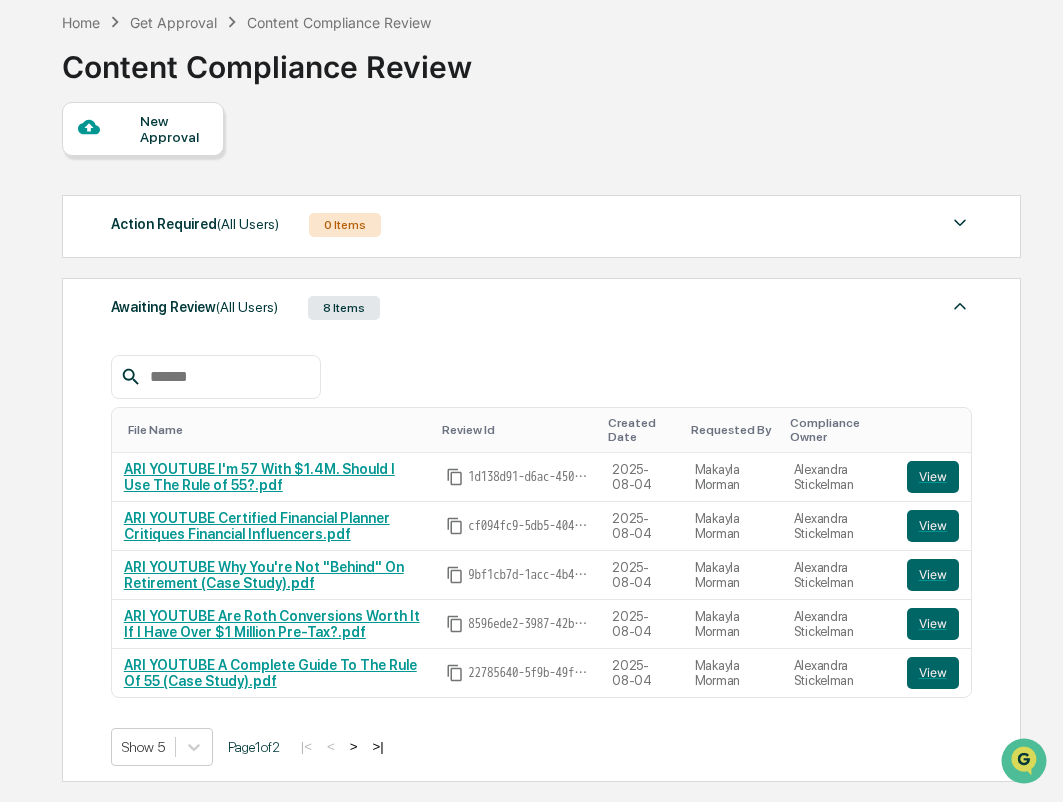click on ">|" at bounding box center [378, 746] 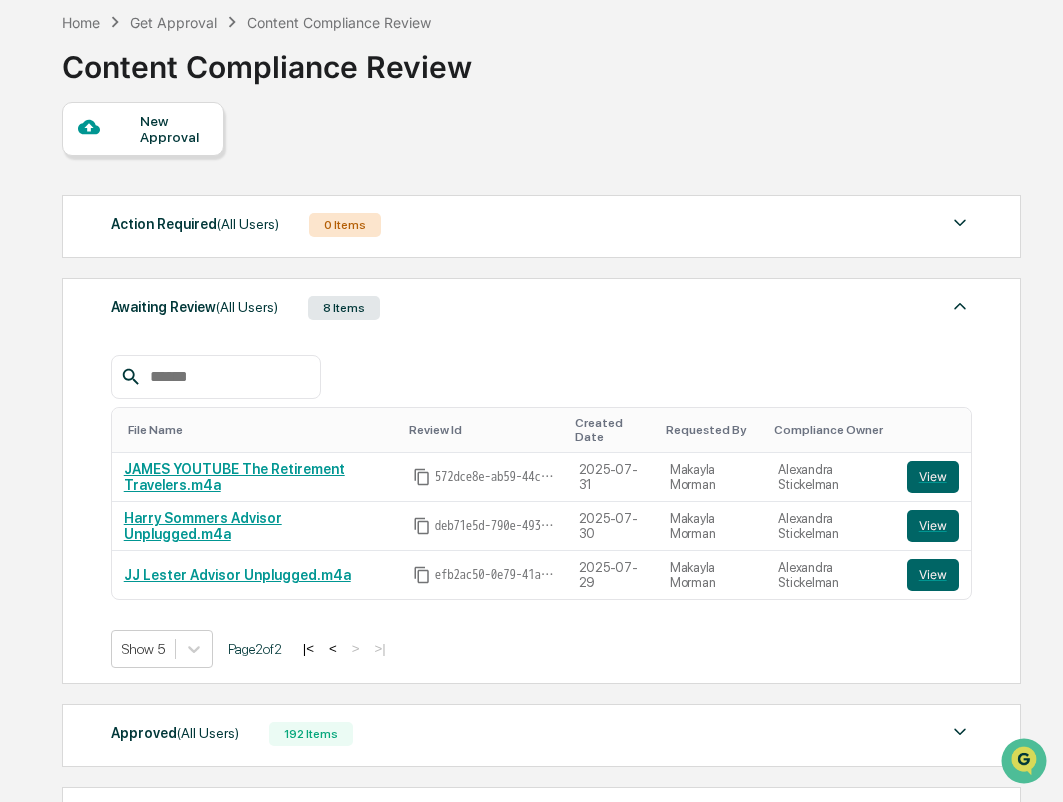 click on "<" at bounding box center (333, 648) 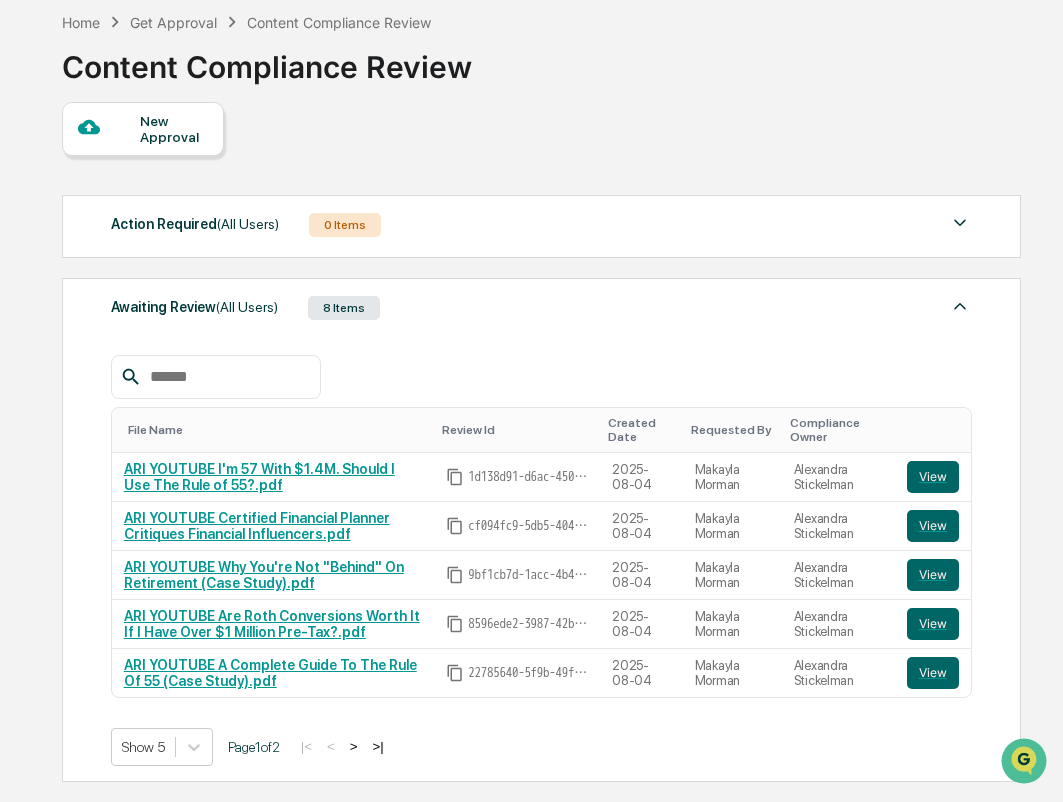 click on "New Approval" at bounding box center (173, 129) 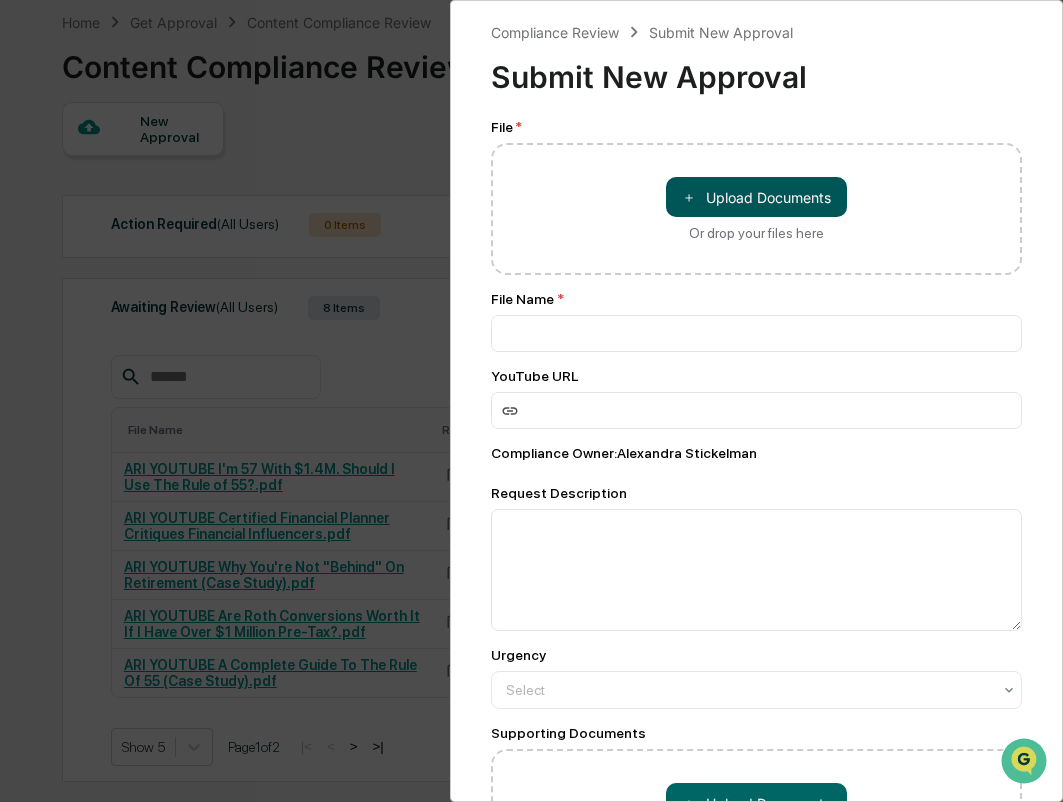 click on "＋ Upload Documents" at bounding box center (756, 197) 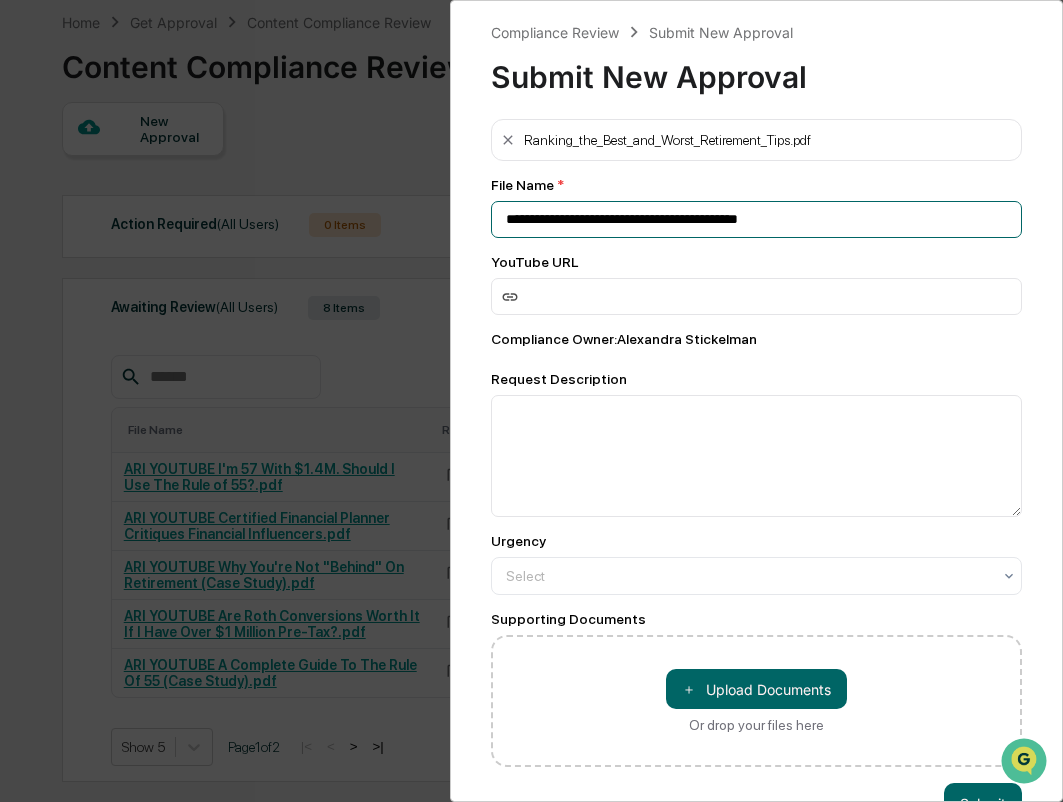 drag, startPoint x: 812, startPoint y: 224, endPoint x: 394, endPoint y: 224, distance: 418 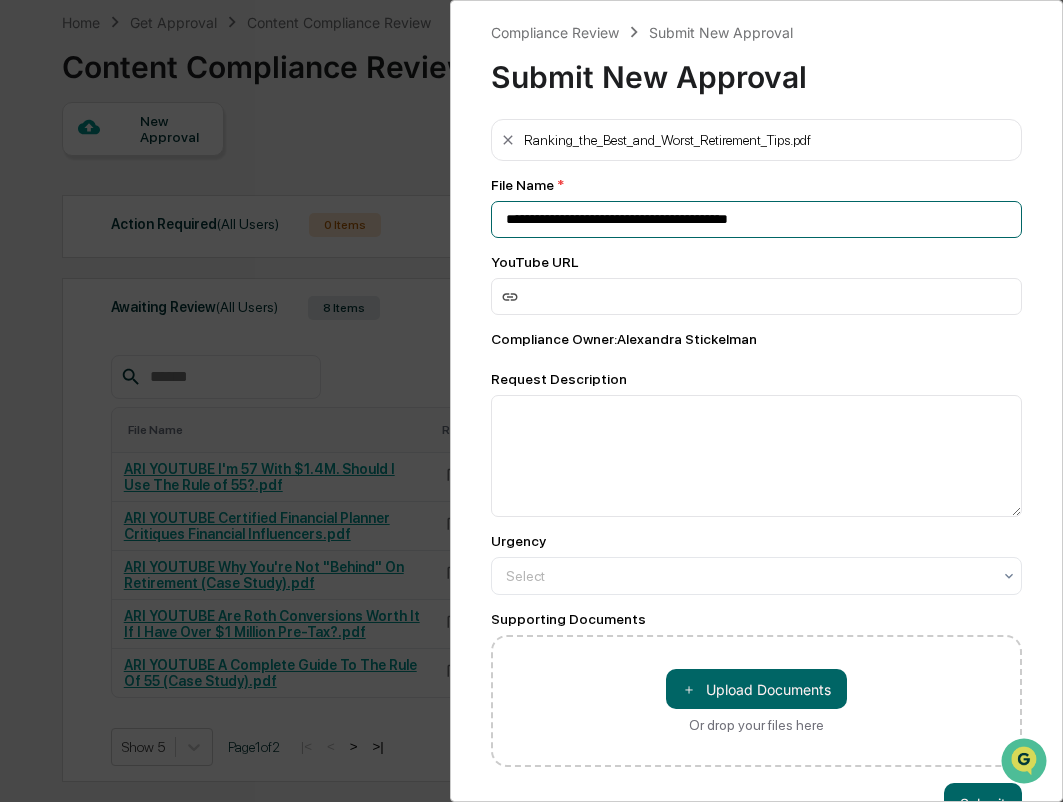 click on "**********" at bounding box center [757, 219] 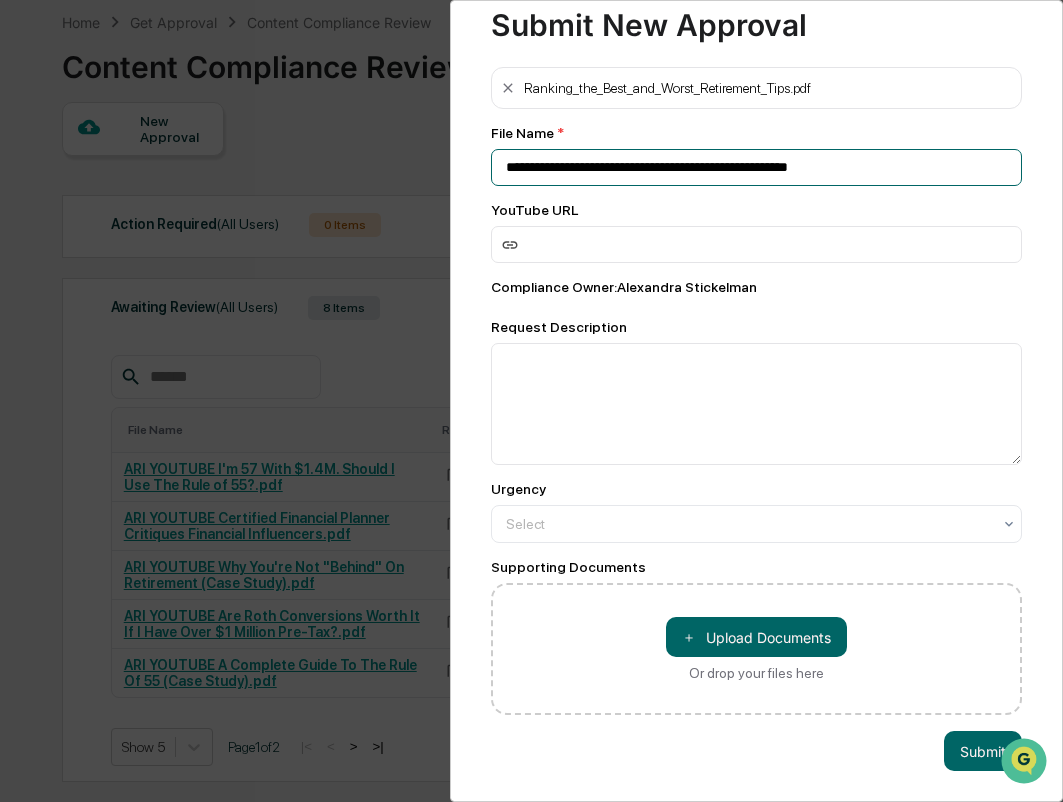 scroll, scrollTop: 55, scrollLeft: 0, axis: vertical 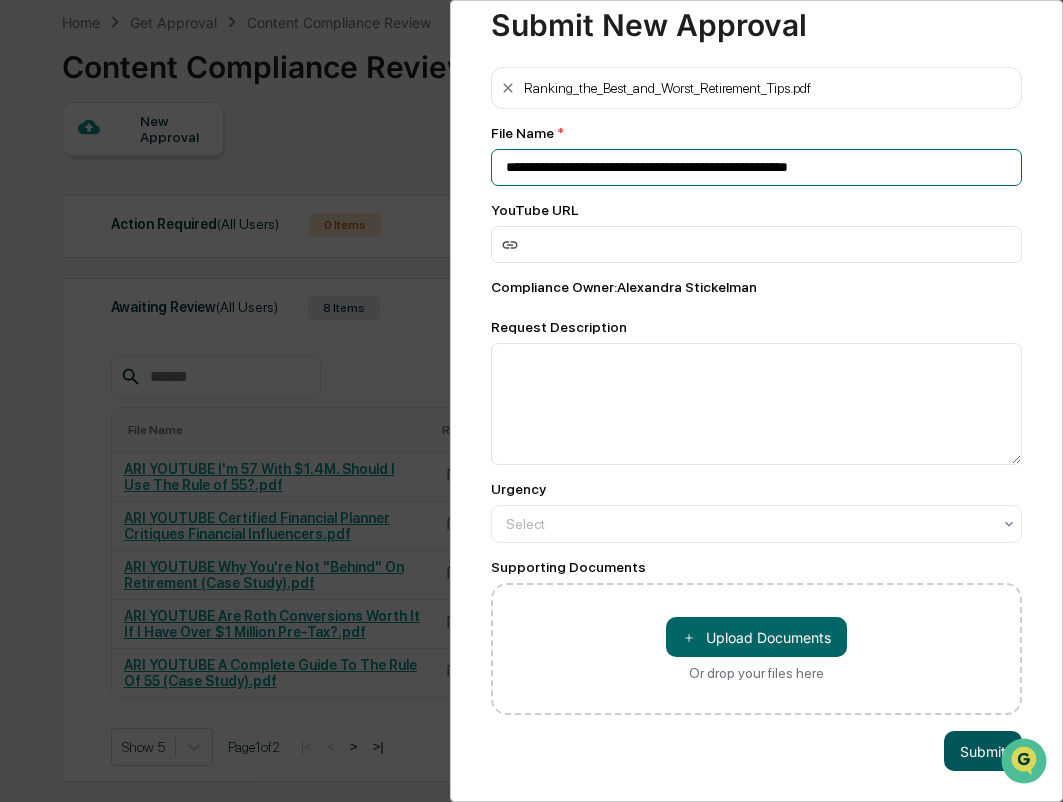 type on "**********" 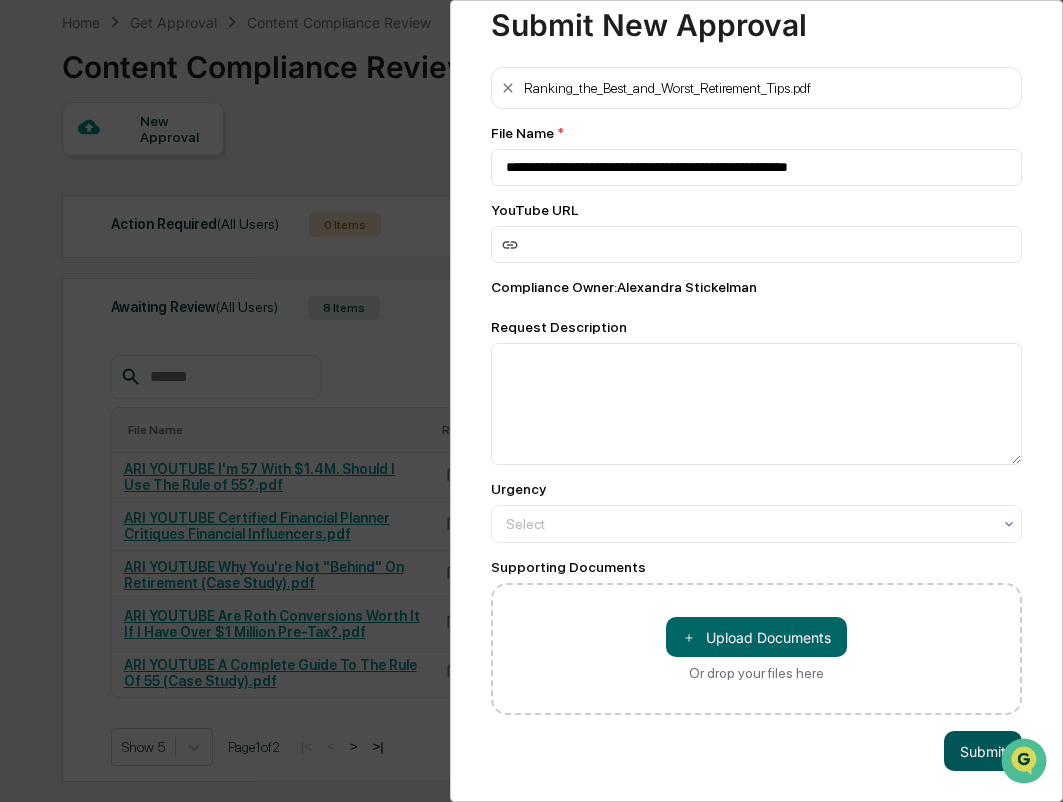 click on "Submit" at bounding box center [983, 751] 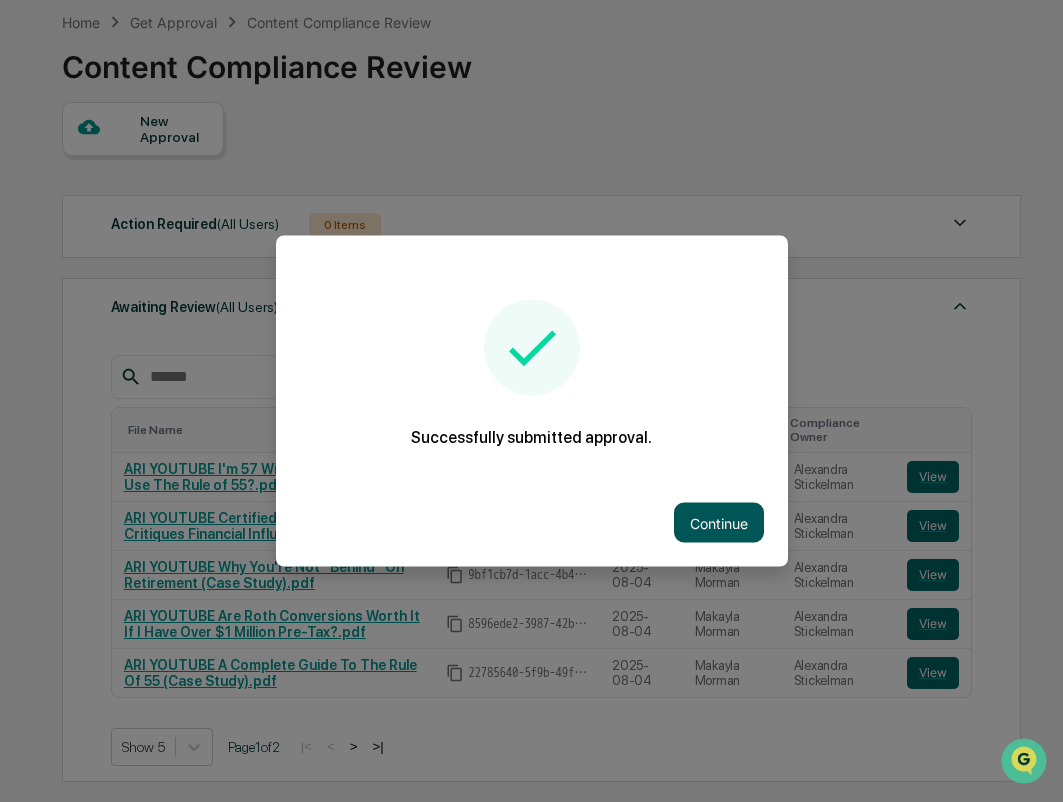 click on "Continue" at bounding box center (719, 523) 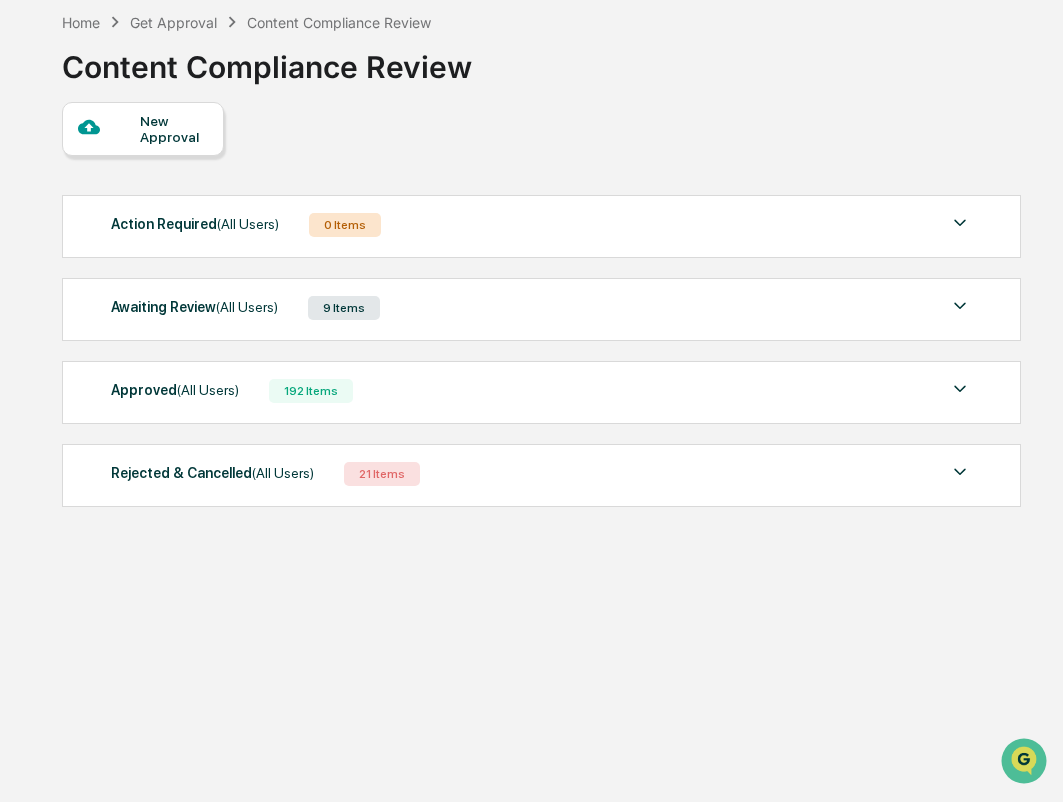 click on "New Approval" at bounding box center [173, 129] 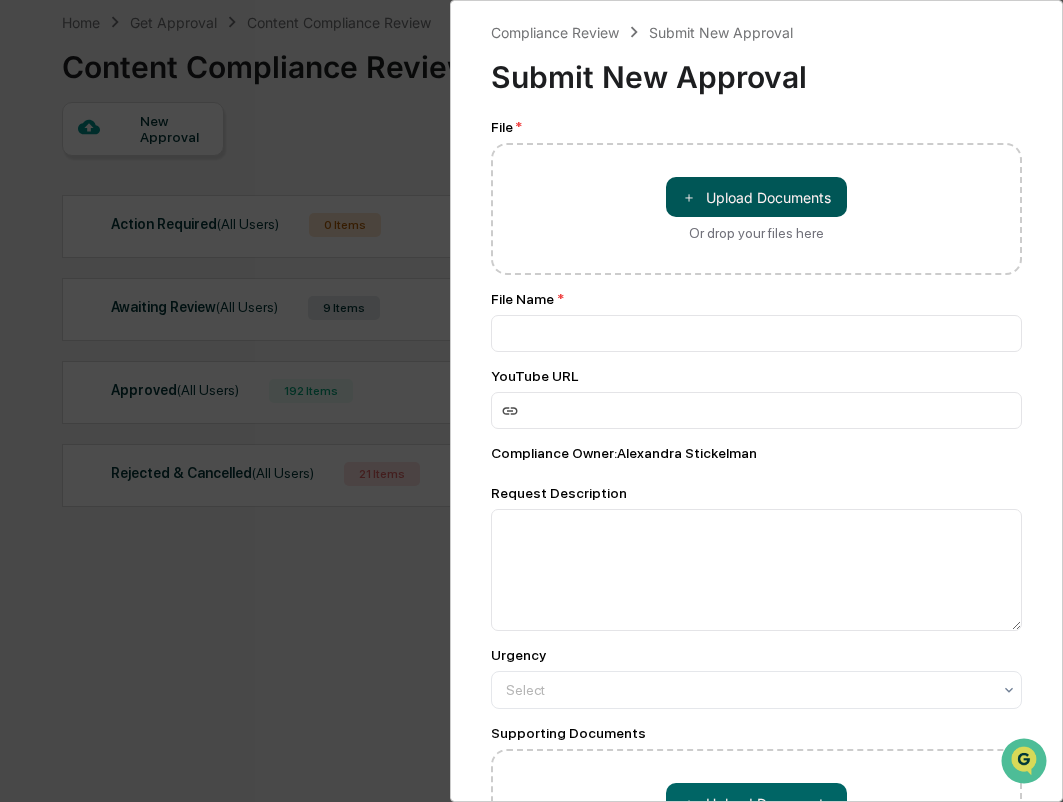 click on "＋ Upload Documents" at bounding box center (756, 197) 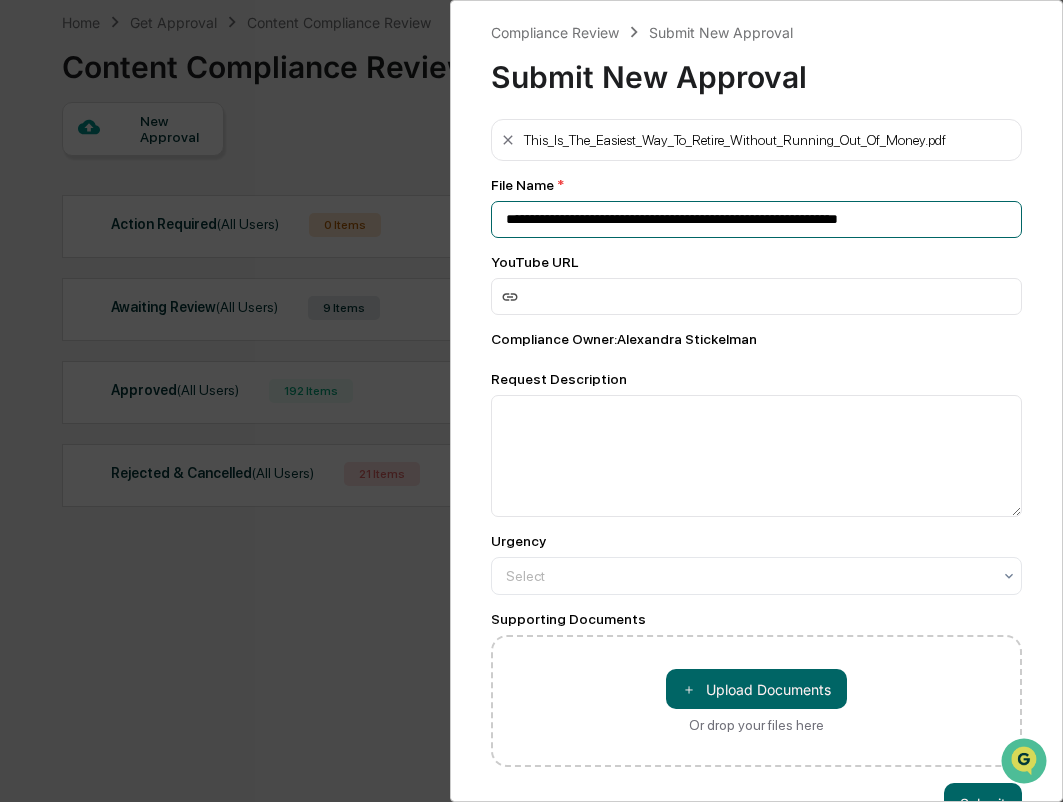 drag, startPoint x: 959, startPoint y: 220, endPoint x: 534, endPoint y: 204, distance: 425.30106 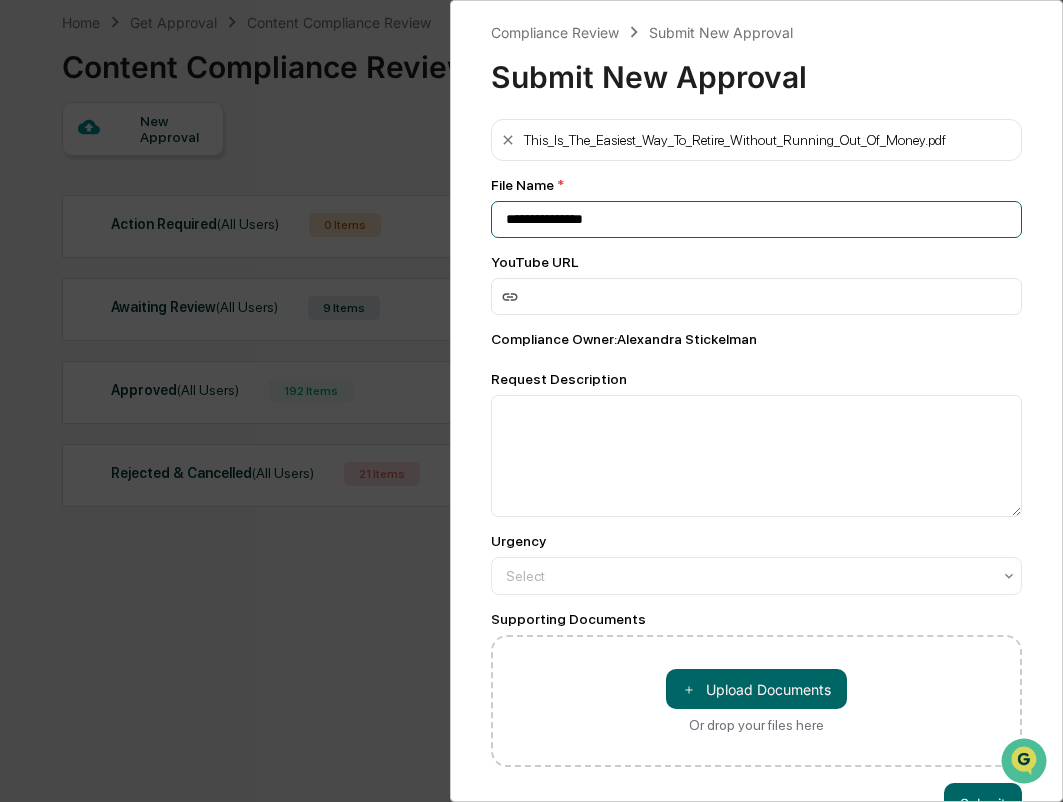 paste on "**********" 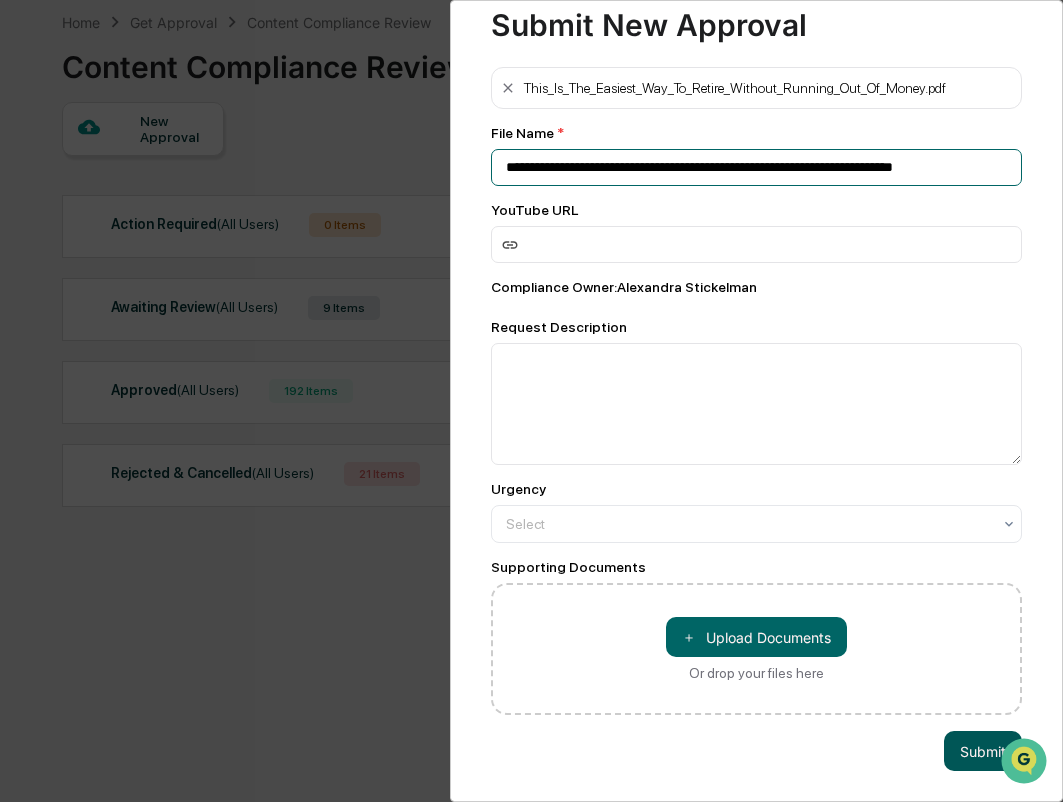 scroll, scrollTop: 55, scrollLeft: 0, axis: vertical 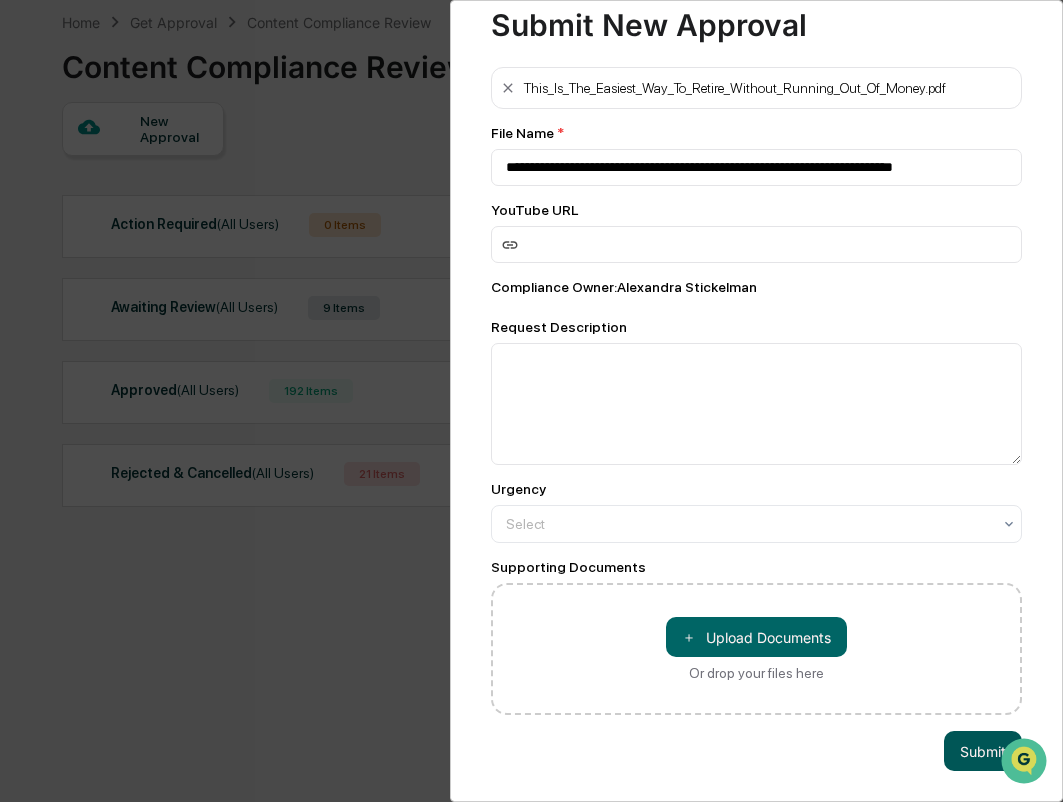 click on "Submit" at bounding box center [983, 751] 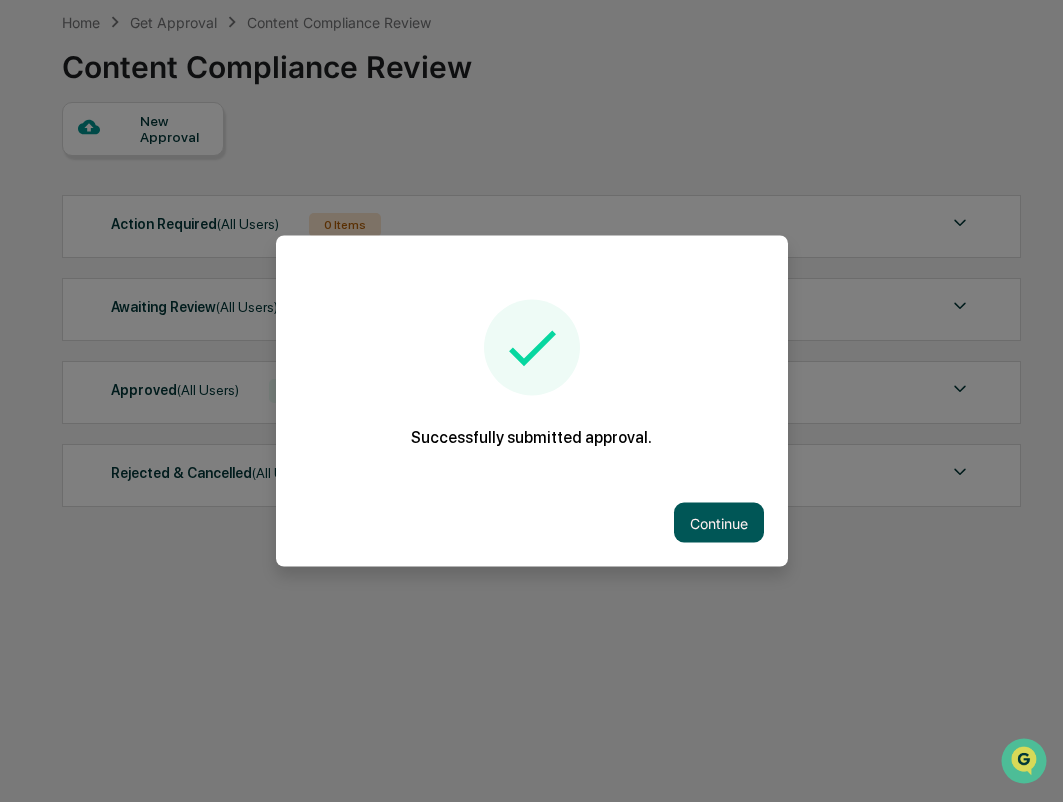 click on "Continue" at bounding box center [719, 523] 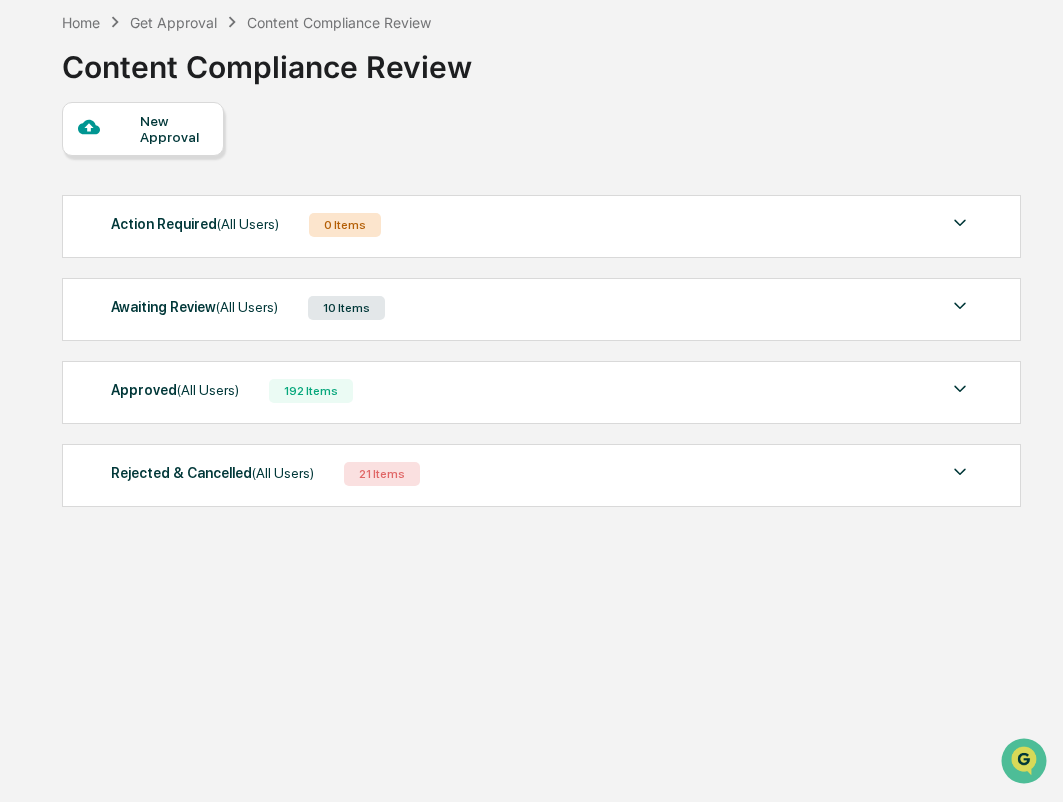 click on "Awaiting Review  (All Users) 10 Items" at bounding box center [541, 308] 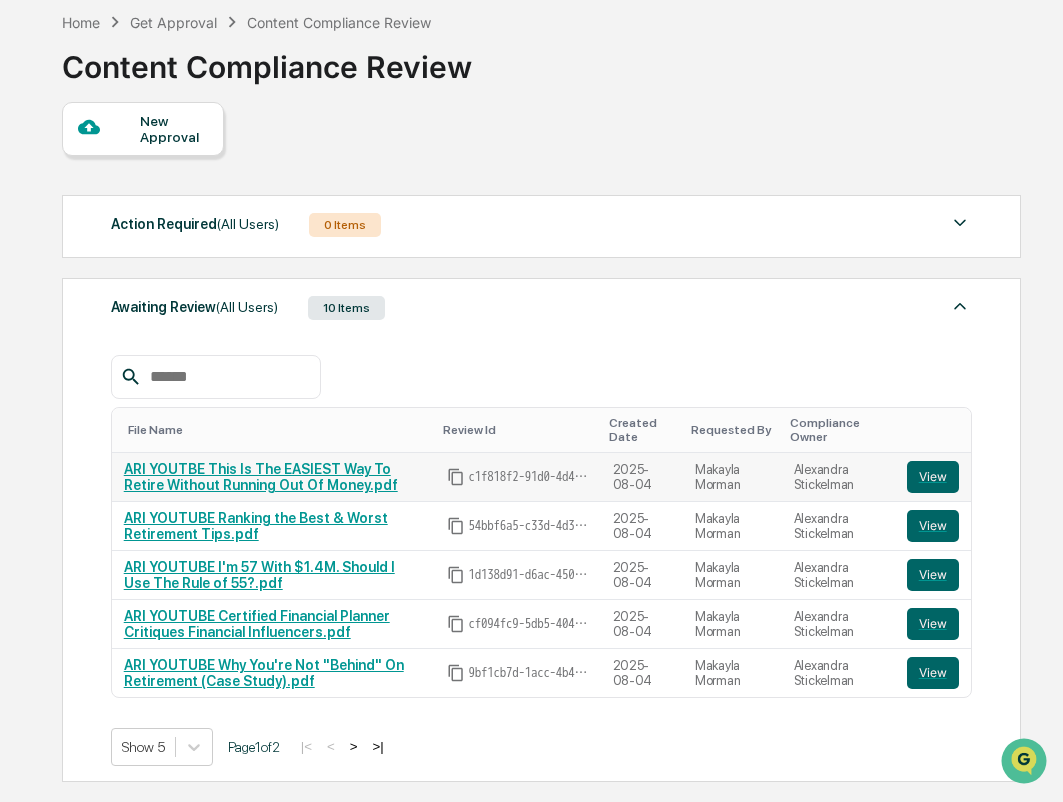 scroll, scrollTop: 124, scrollLeft: 0, axis: vertical 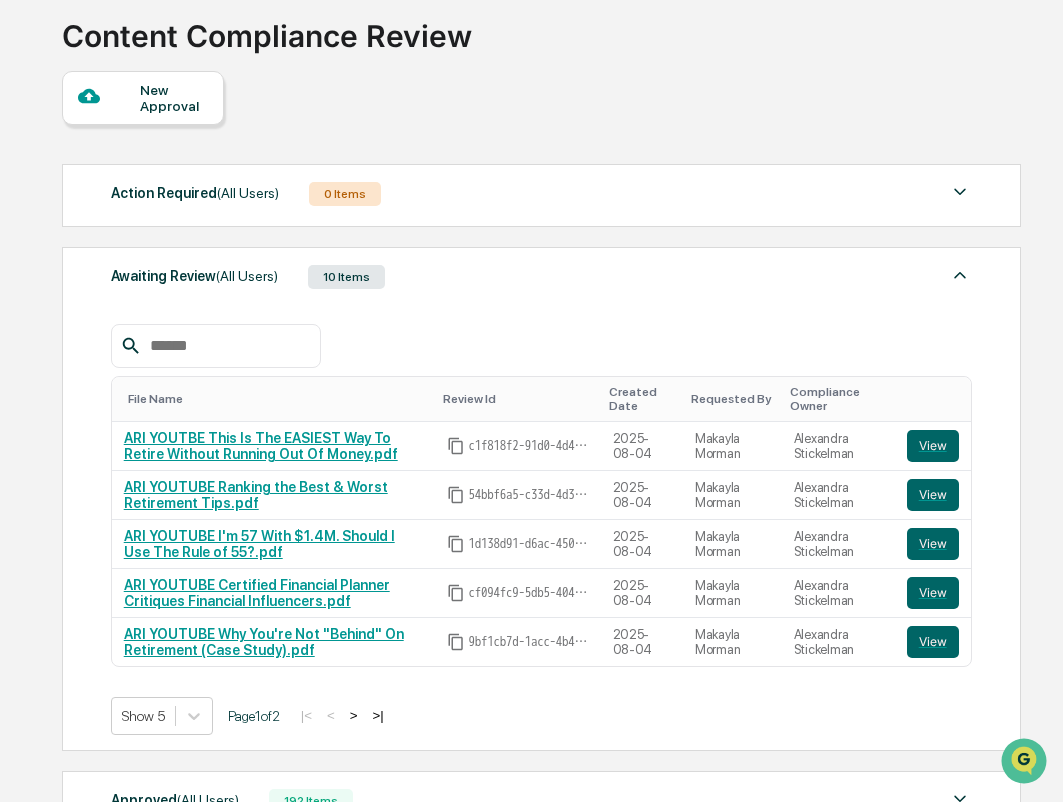 click on "New Approval" at bounding box center (143, 98) 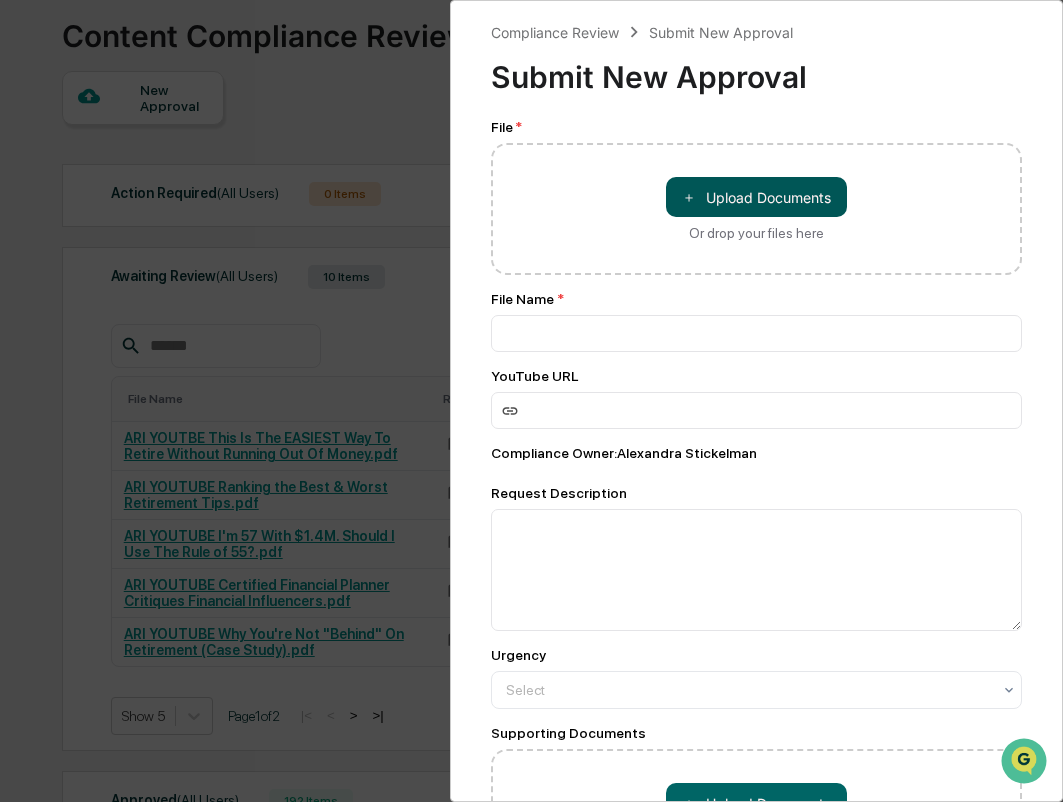 click on "＋ Upload Documents" at bounding box center [756, 197] 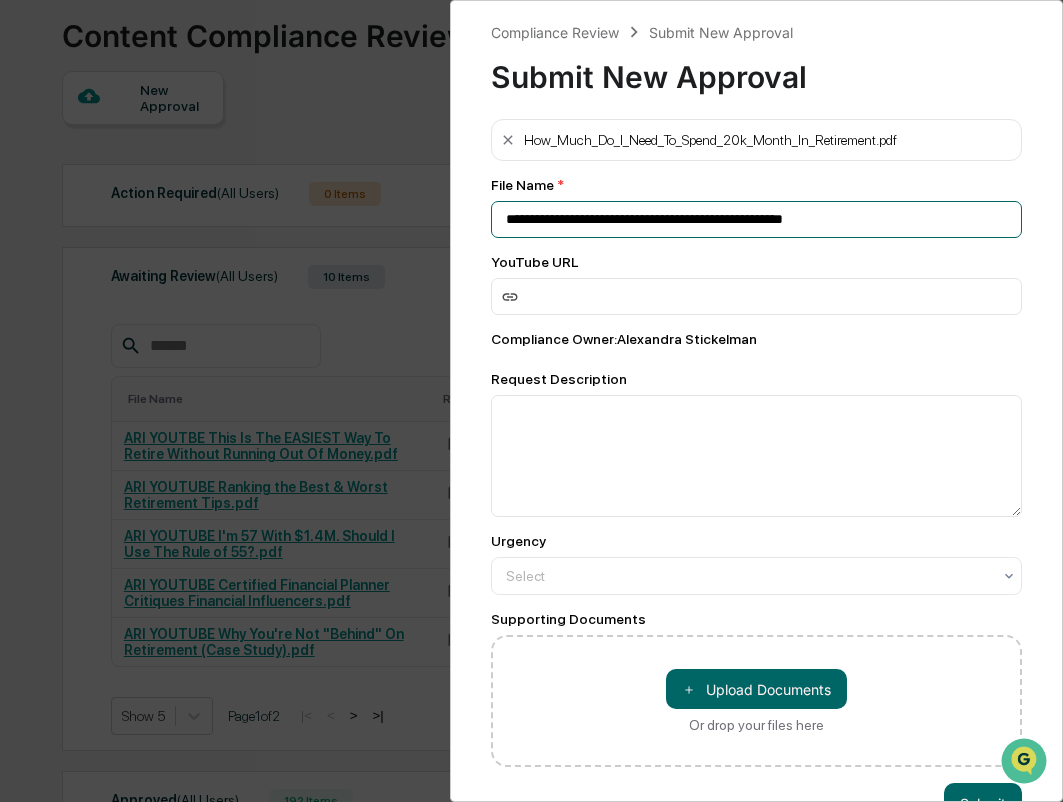 drag, startPoint x: 908, startPoint y: 220, endPoint x: 401, endPoint y: 219, distance: 507.00098 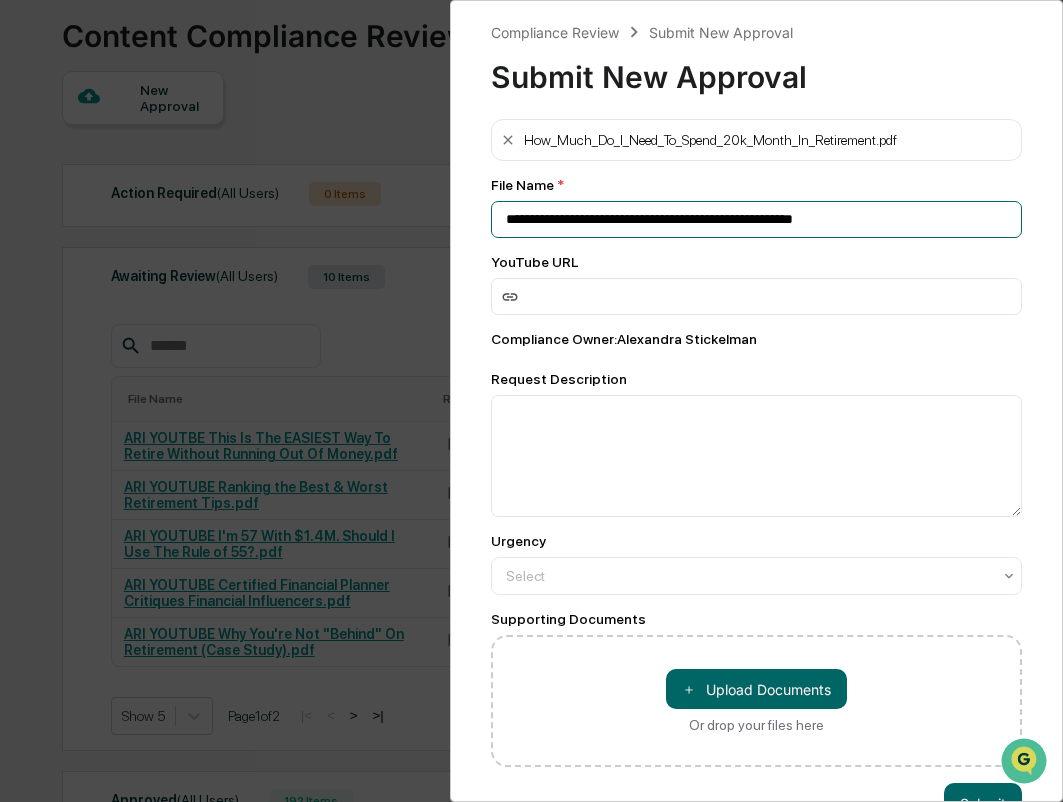 click on "**********" at bounding box center [757, 219] 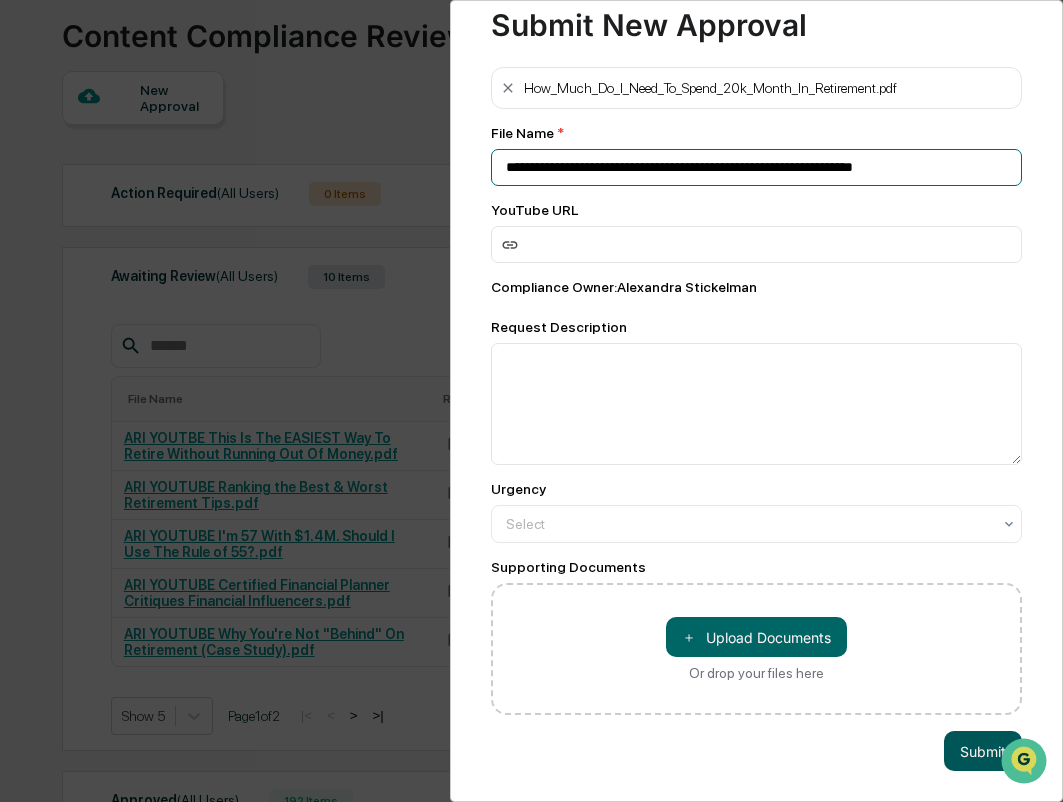 scroll, scrollTop: 55, scrollLeft: 0, axis: vertical 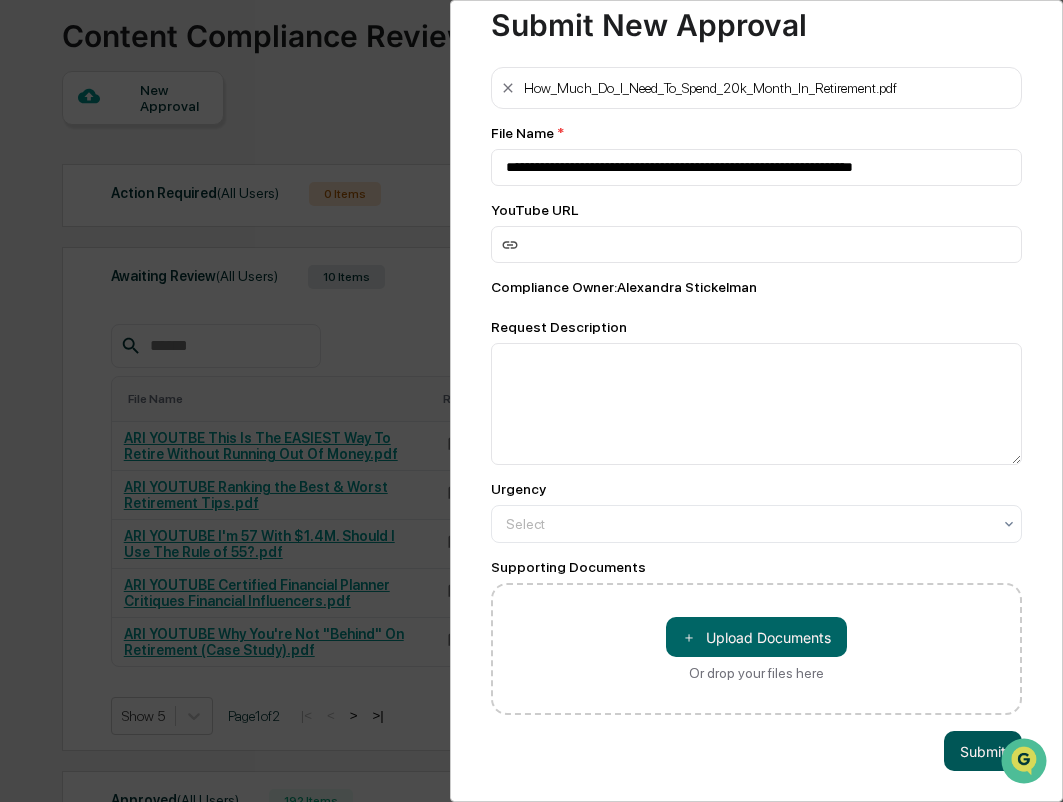 click on "Submit" at bounding box center [983, 751] 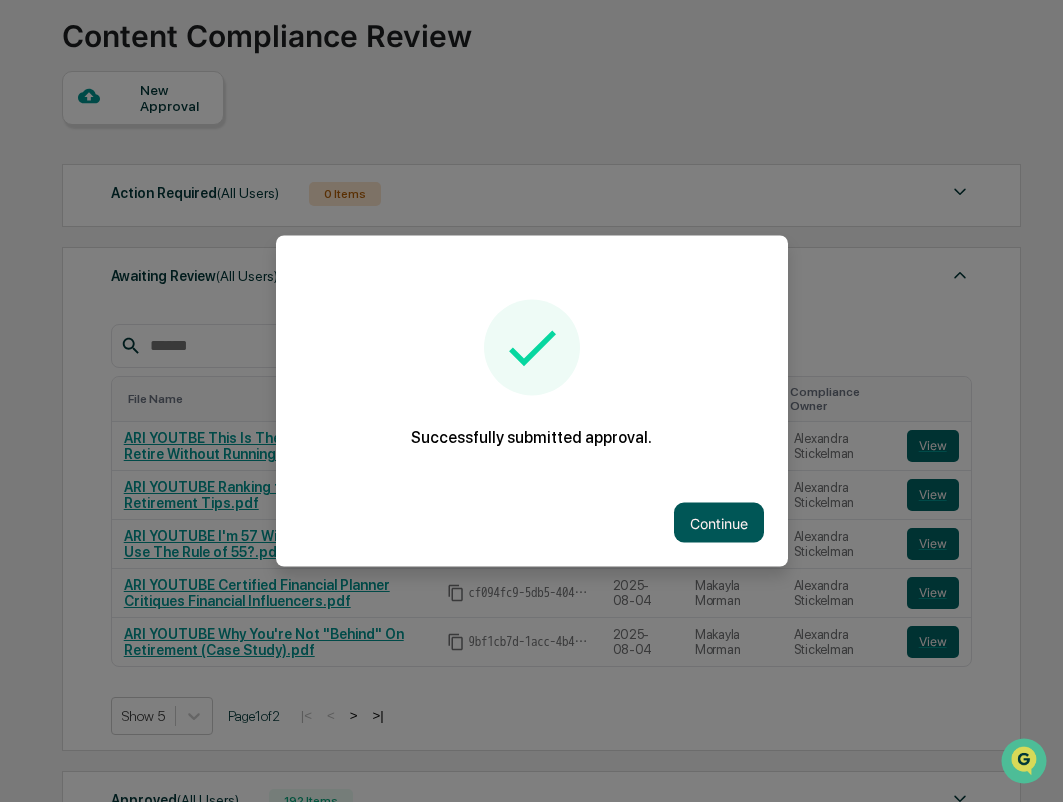 click on "Continue" at bounding box center (719, 523) 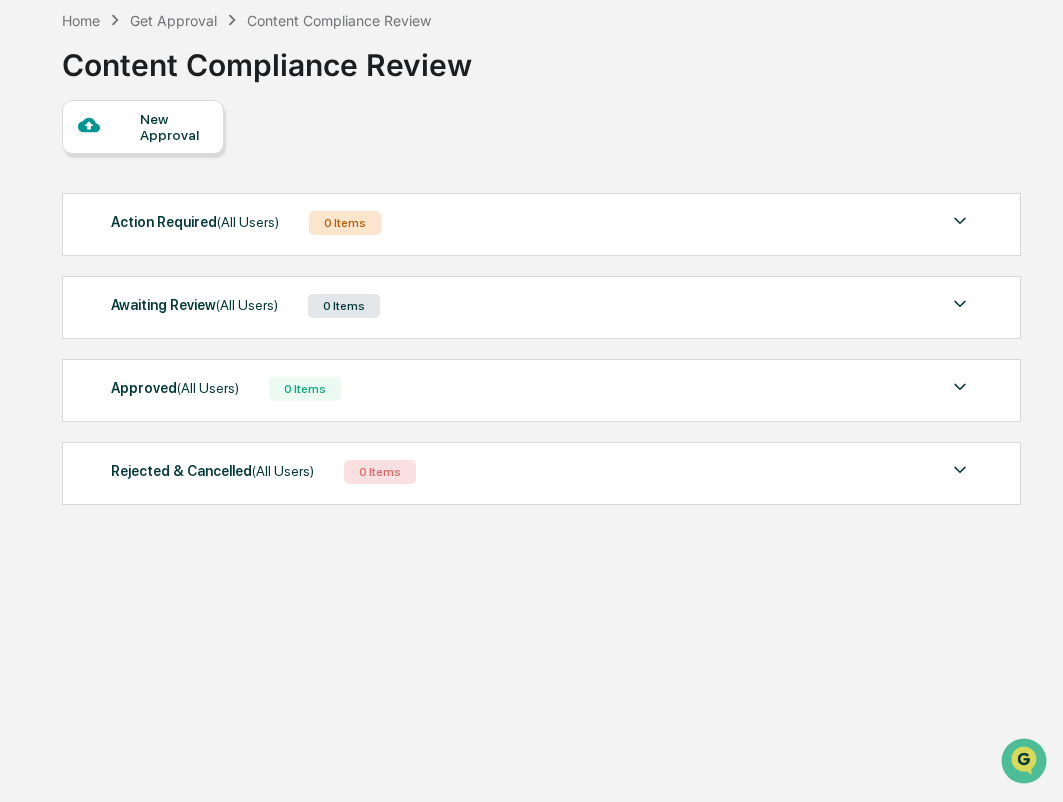 scroll, scrollTop: 115, scrollLeft: 0, axis: vertical 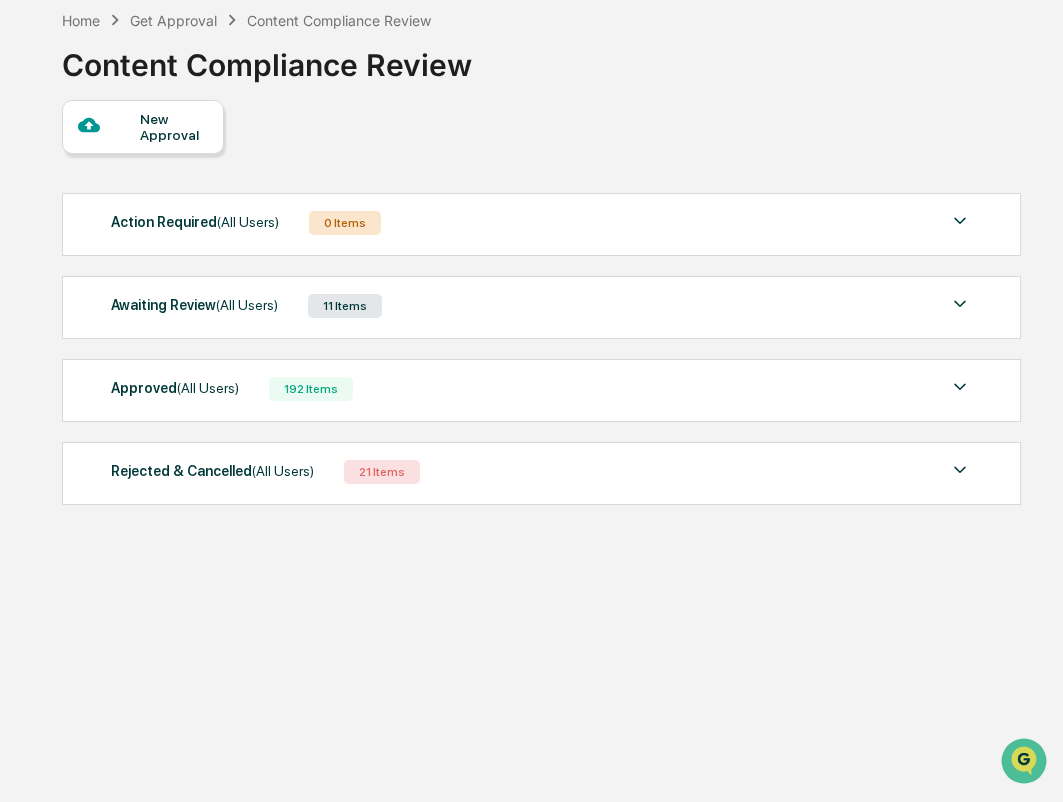 click at bounding box center [109, 126] 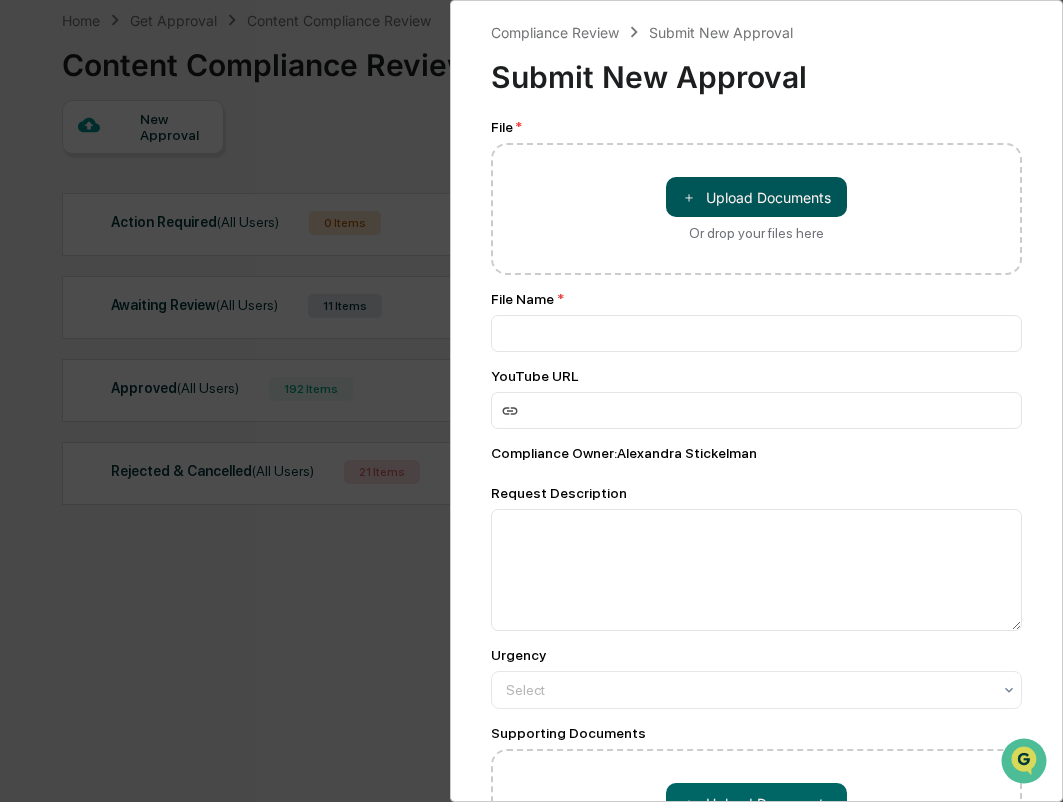 click on "＋ Upload Documents" at bounding box center (756, 197) 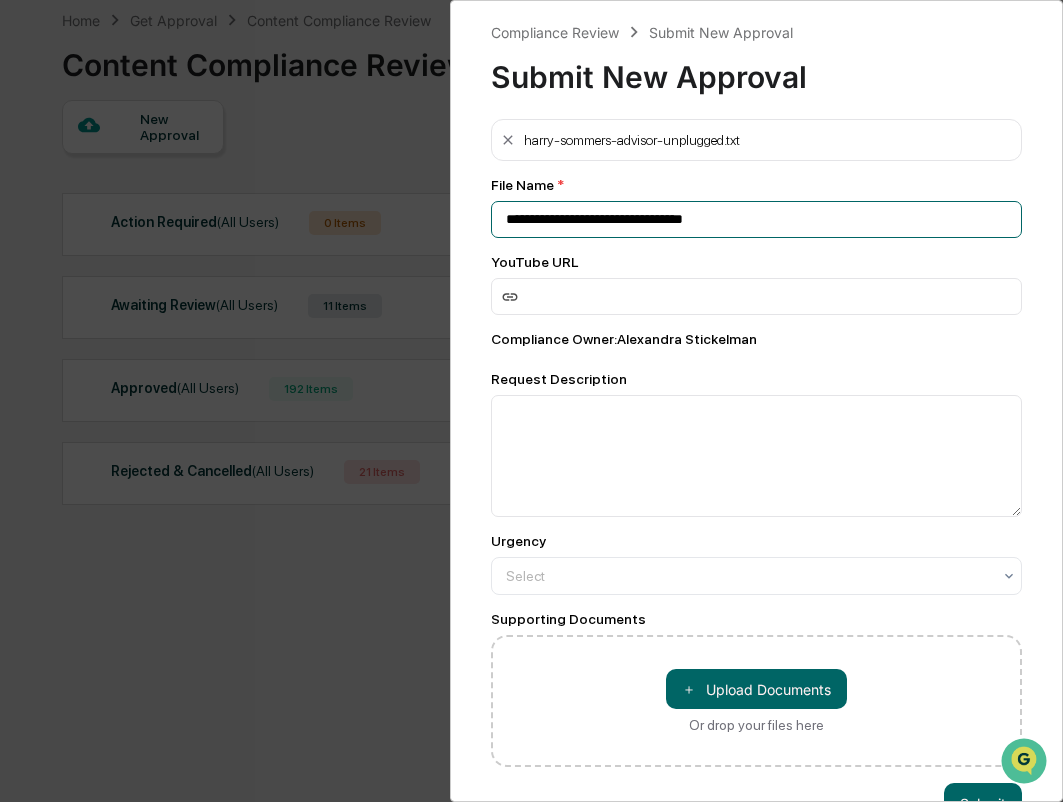 drag, startPoint x: 732, startPoint y: 224, endPoint x: 374, endPoint y: 207, distance: 358.4034 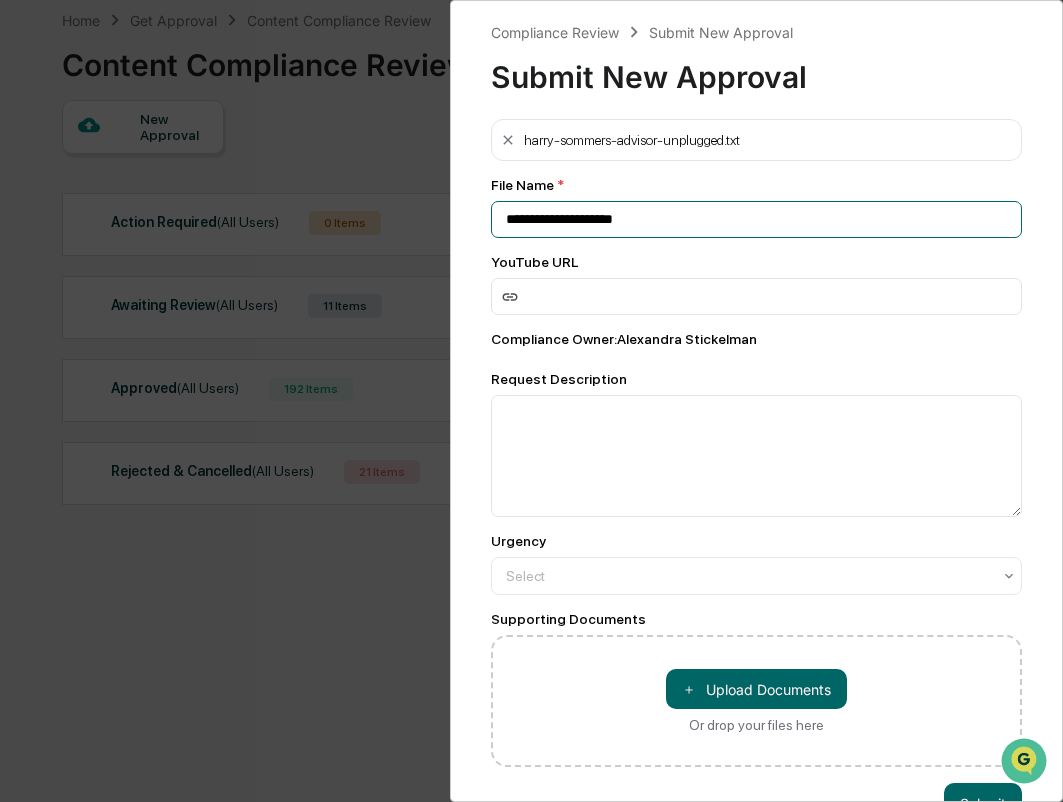 click on "**********" at bounding box center (757, 219) 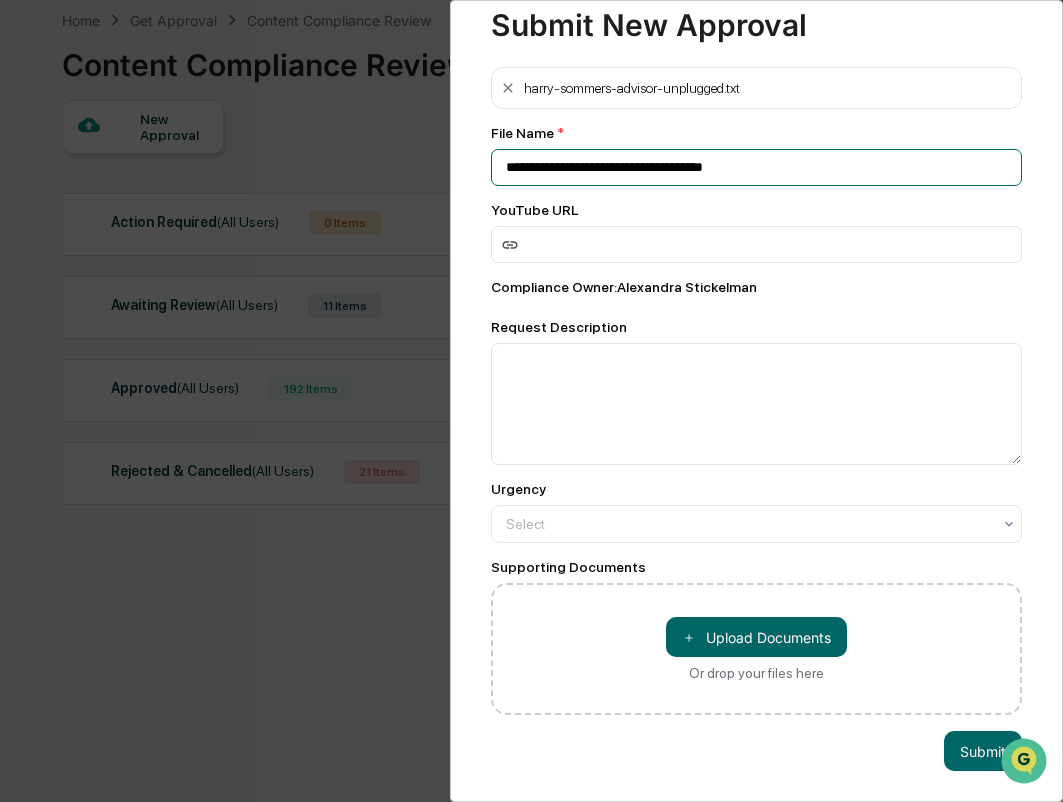 scroll, scrollTop: 55, scrollLeft: 0, axis: vertical 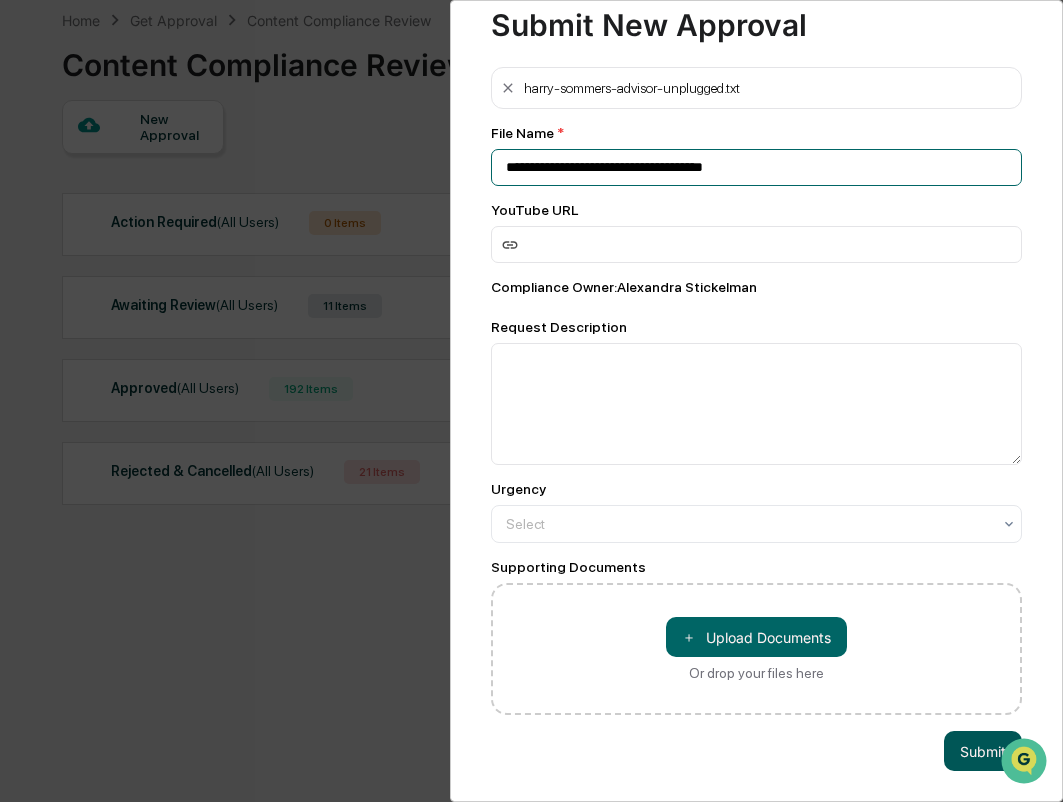 type on "**********" 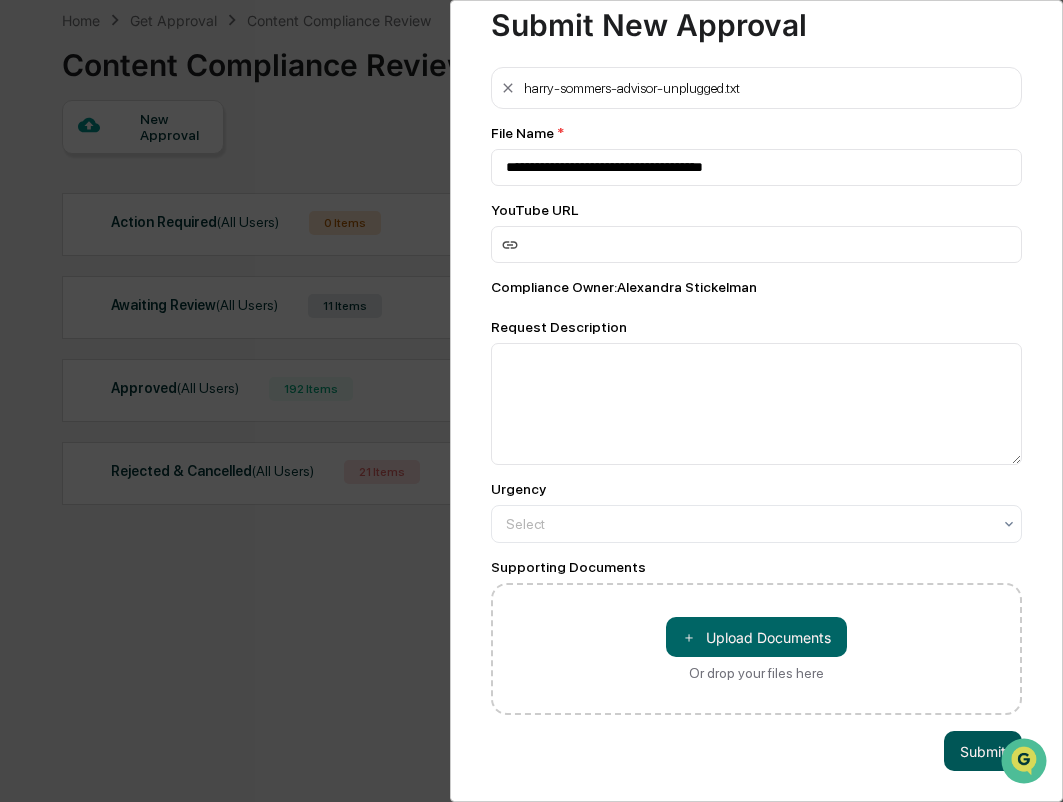 click on "Submit" at bounding box center (983, 751) 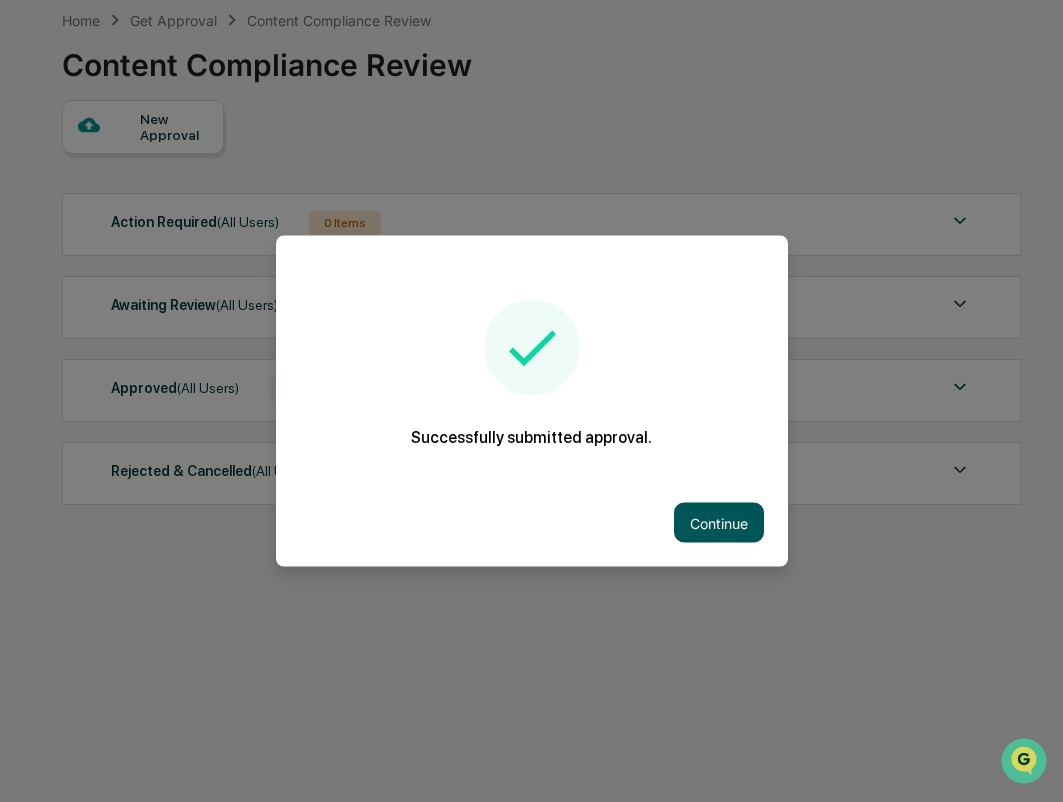 click on "Continue" at bounding box center (719, 523) 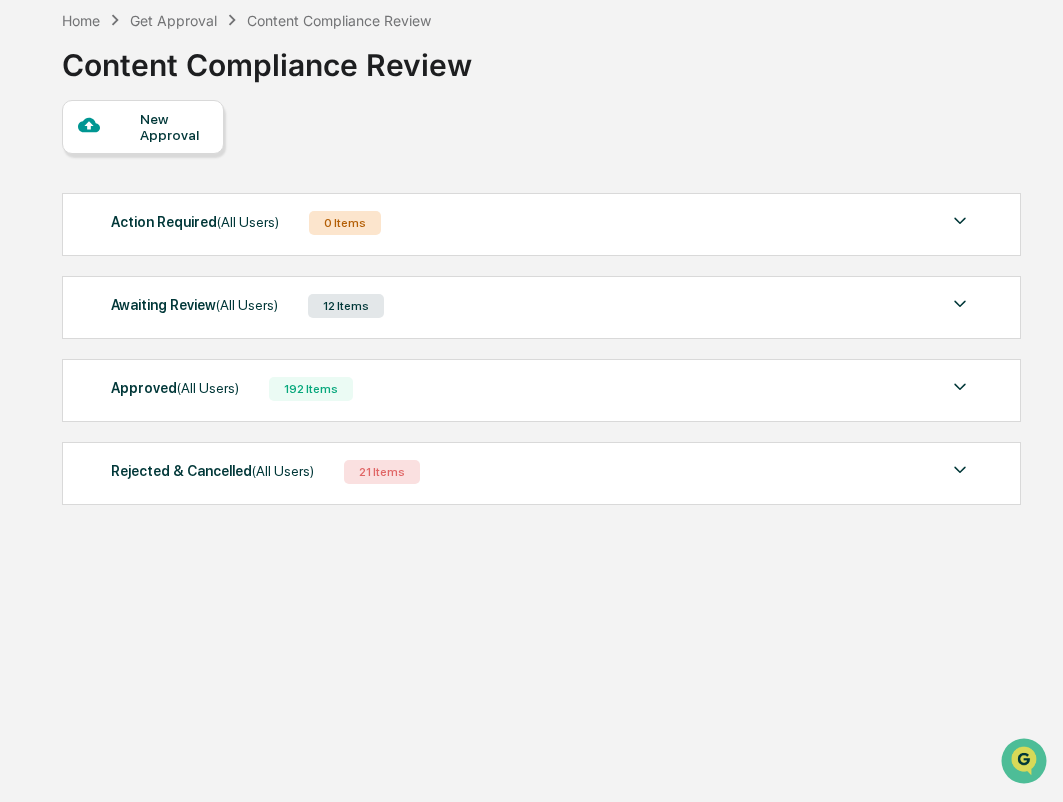 click on "New Approval" at bounding box center [173, 127] 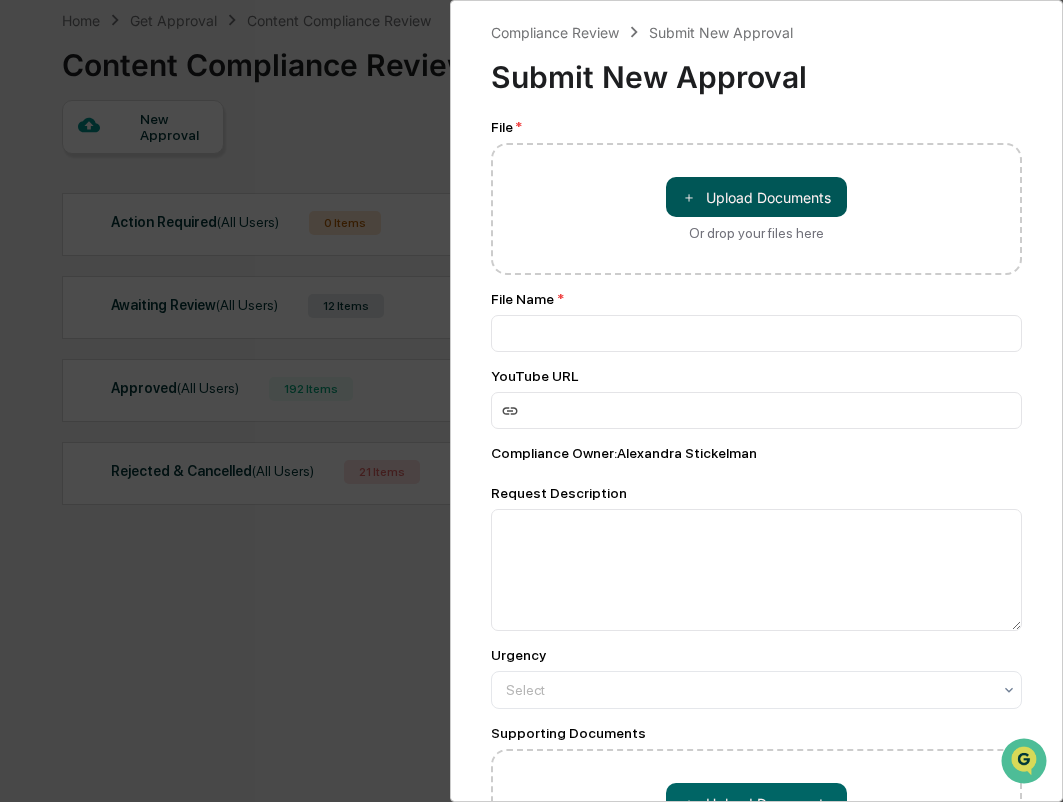 click on "＋ Upload Documents" at bounding box center (756, 197) 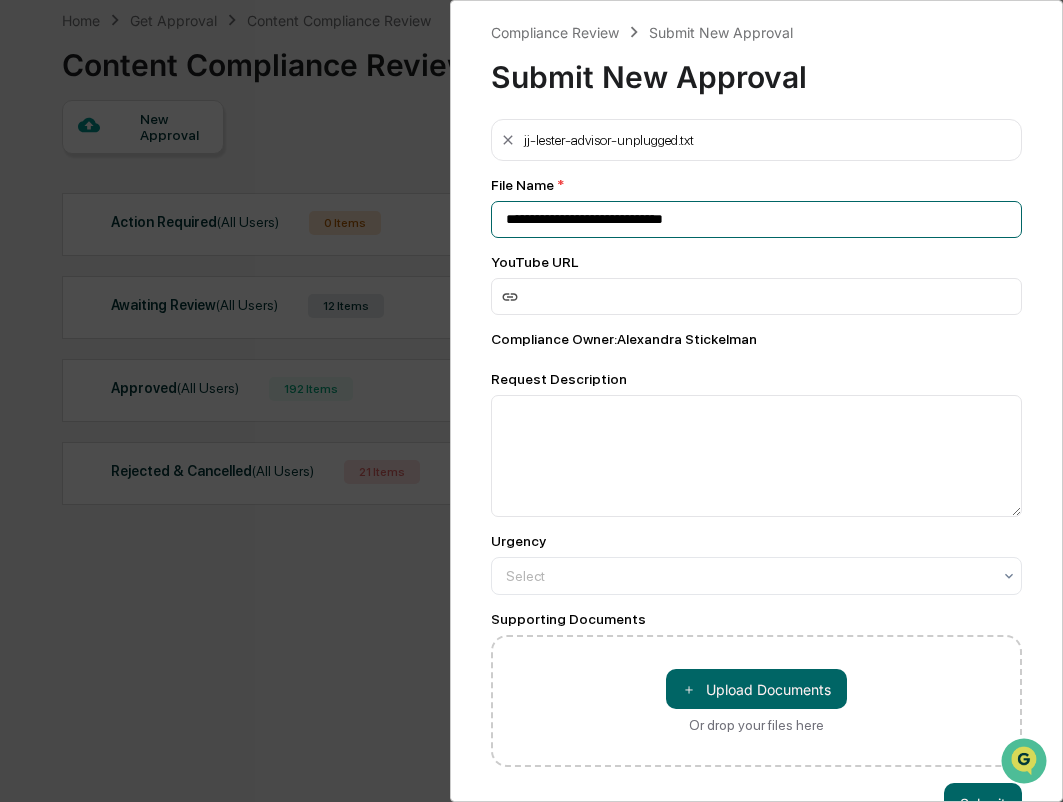 drag, startPoint x: 682, startPoint y: 221, endPoint x: 356, endPoint y: 197, distance: 326.88223 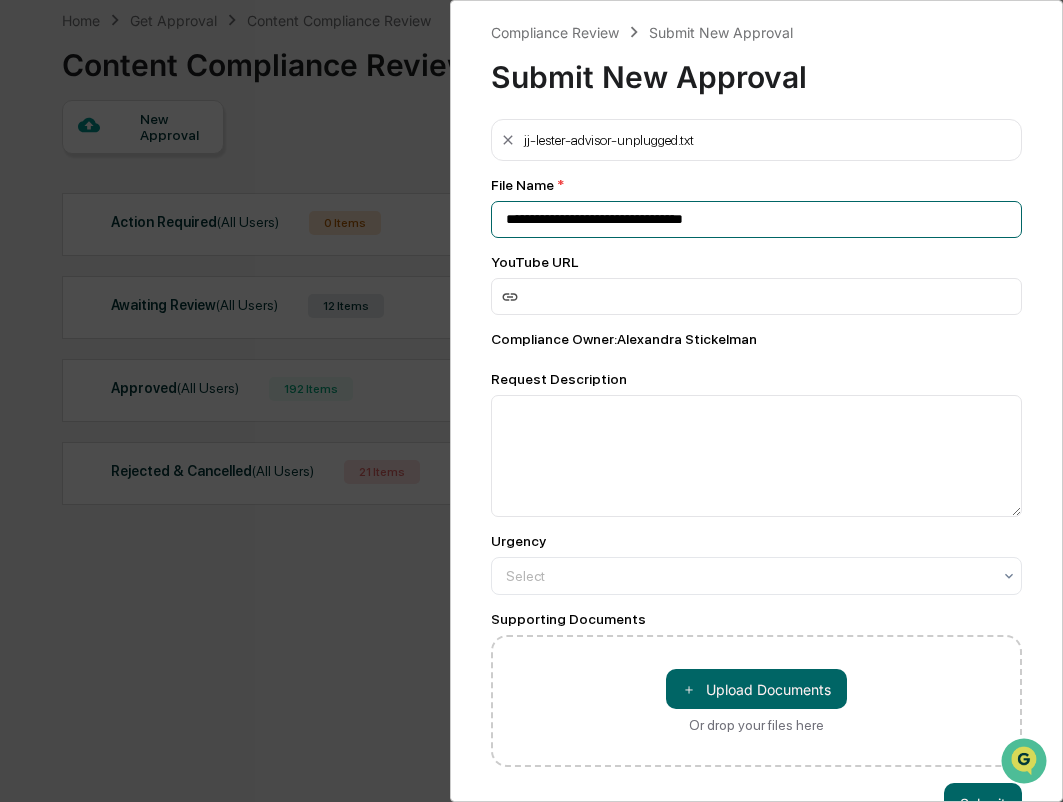 scroll, scrollTop: 115, scrollLeft: 0, axis: vertical 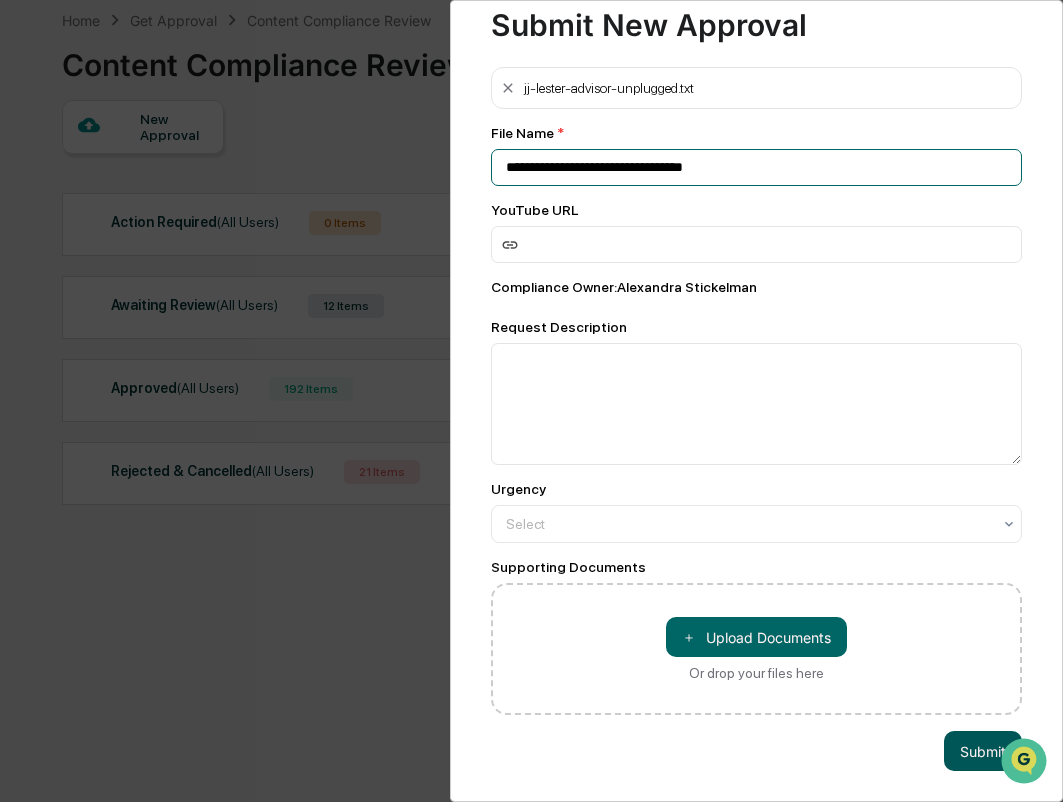 type on "**********" 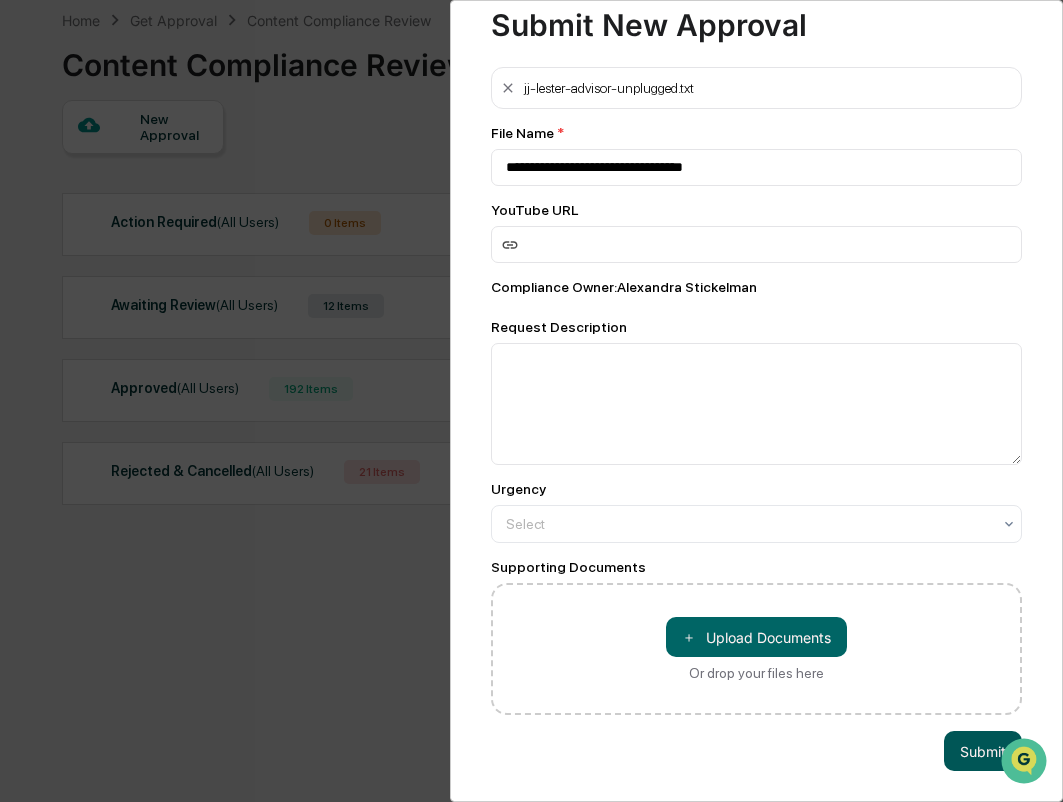 scroll, scrollTop: 55, scrollLeft: 0, axis: vertical 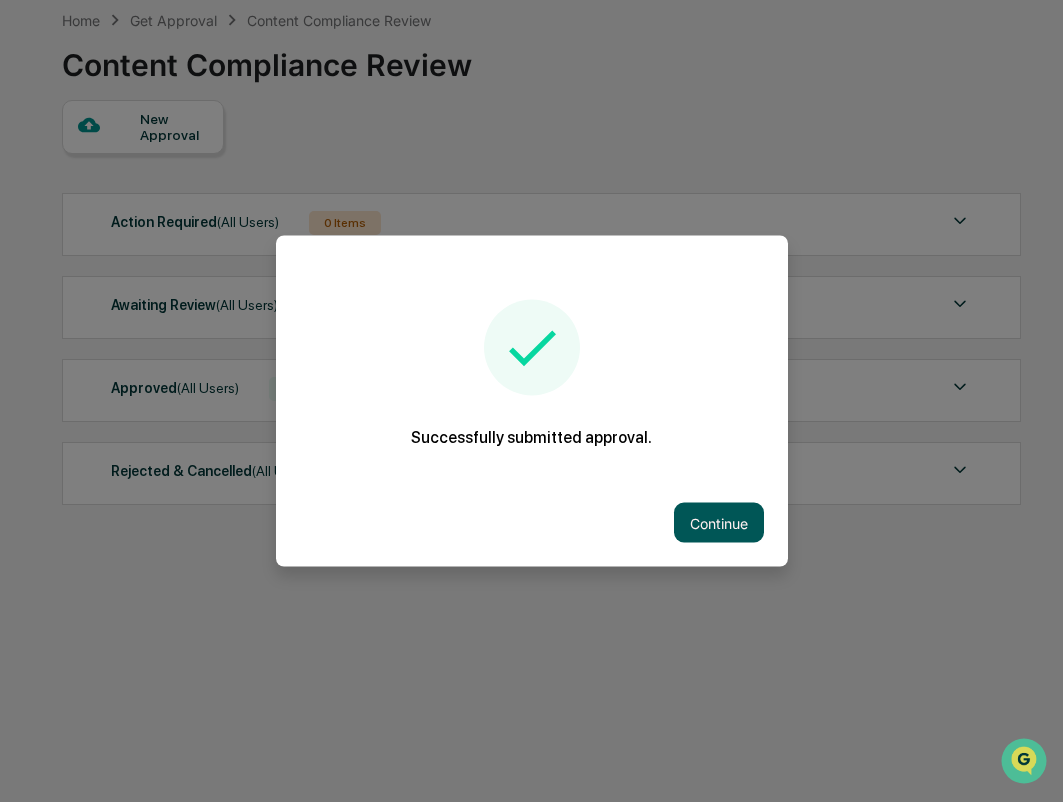click on "Continue" at bounding box center (719, 523) 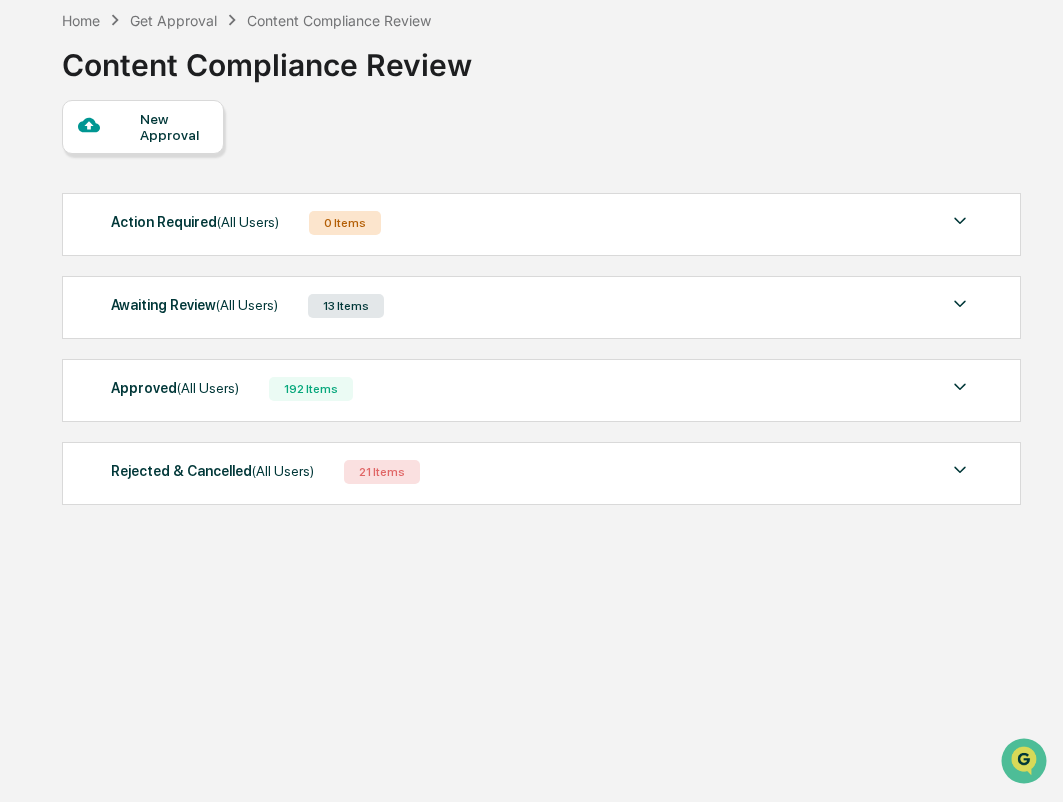 click on "Home Get Approval Content Compliance Review Content Compliance Review" at bounding box center (540, 50) 